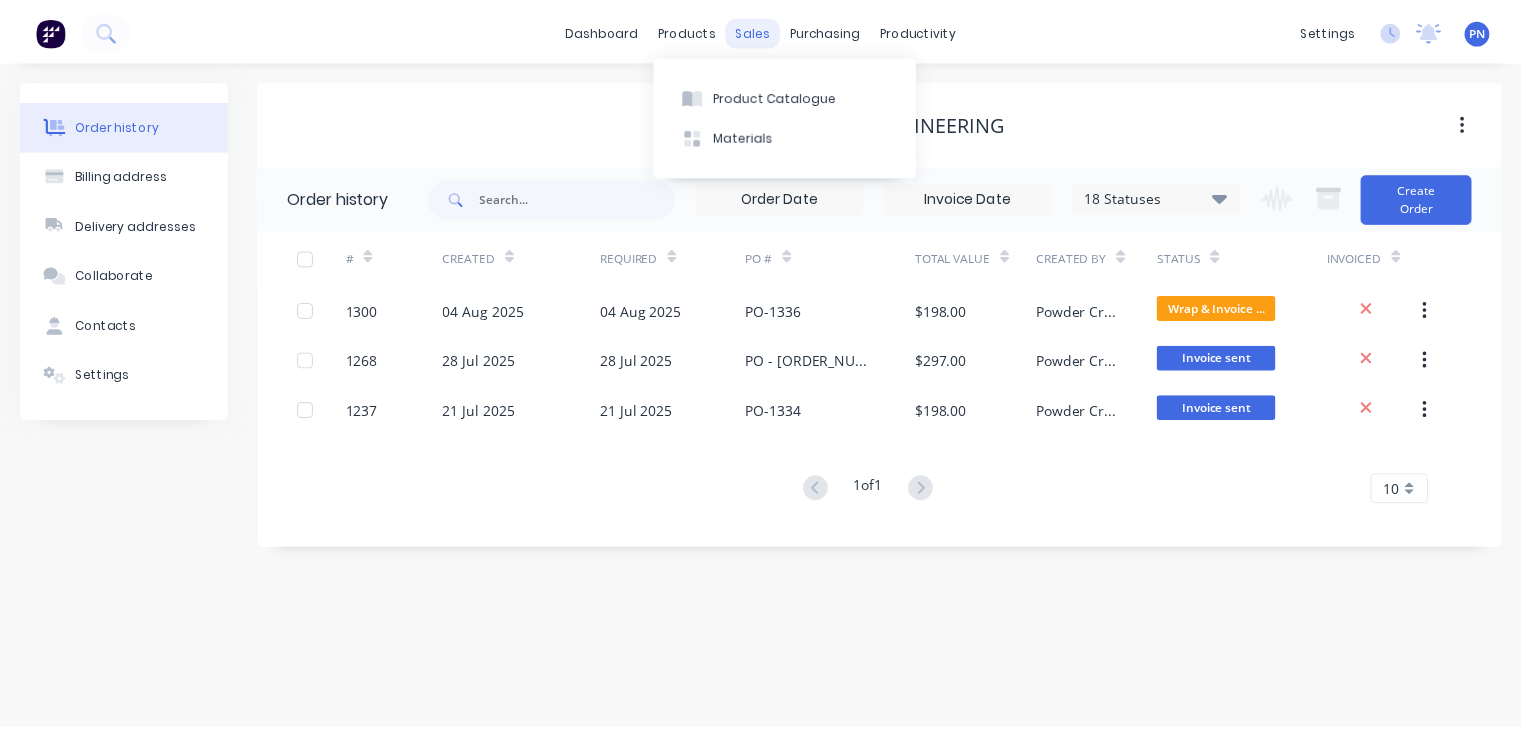 scroll, scrollTop: 0, scrollLeft: 0, axis: both 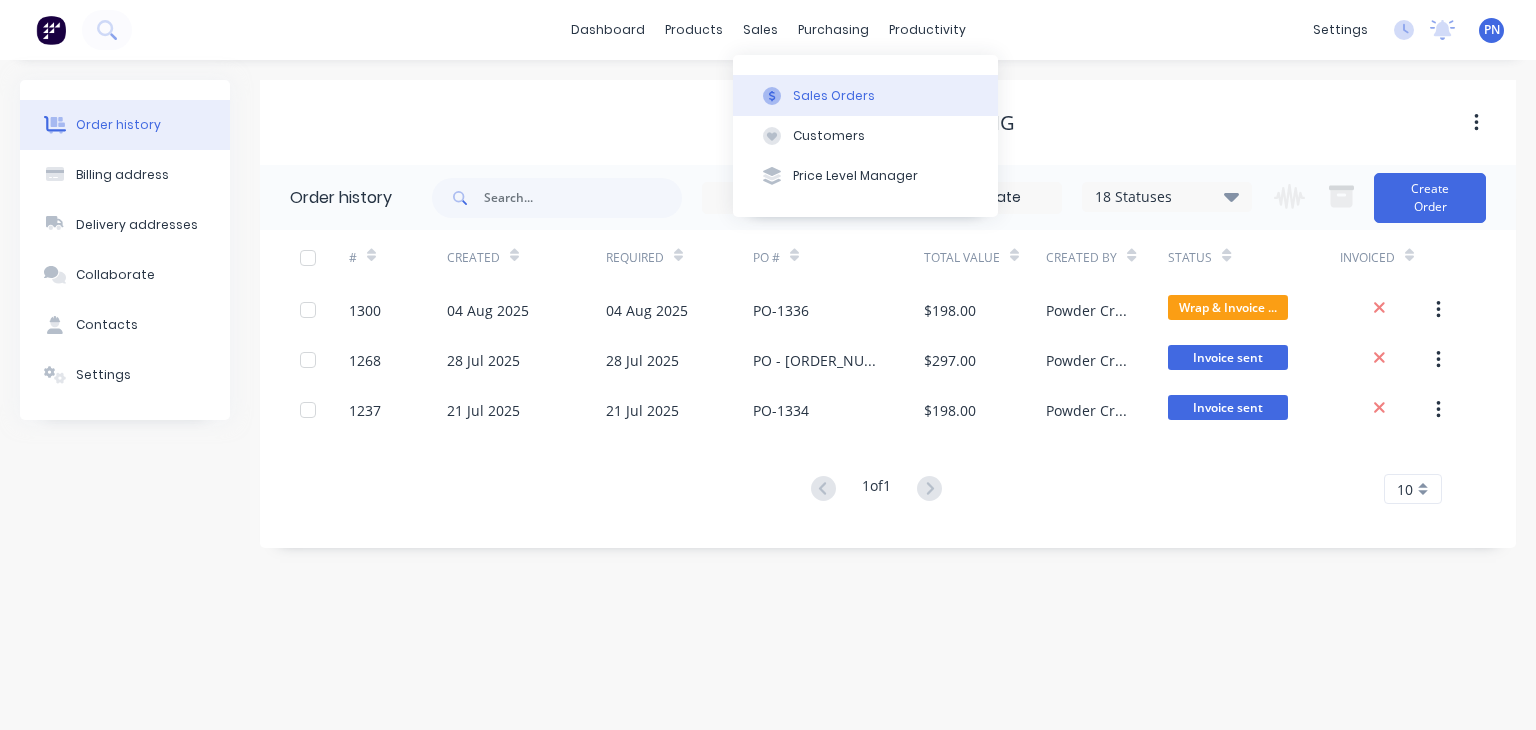 click on "Sales Orders" at bounding box center [865, 95] 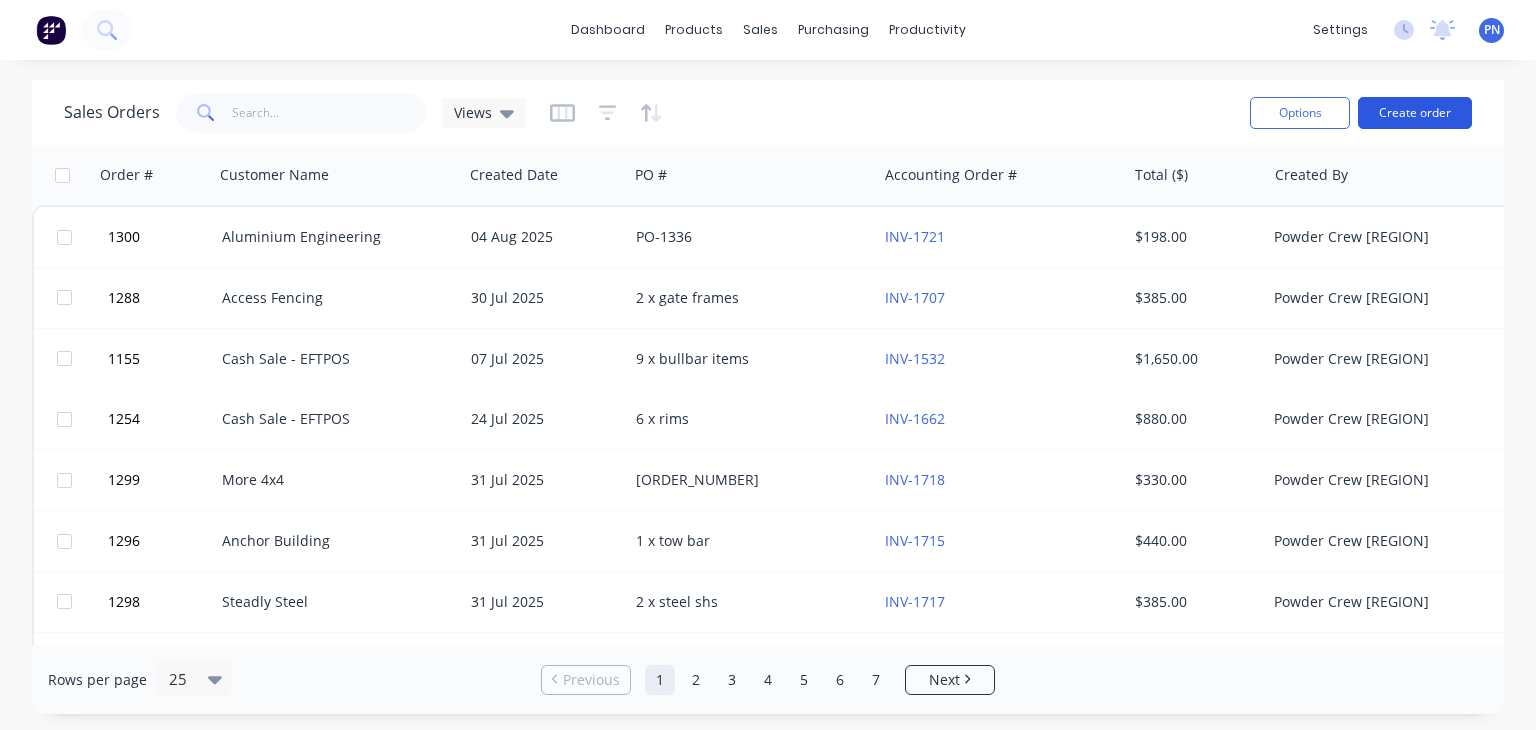 click on "Create order" at bounding box center (1415, 113) 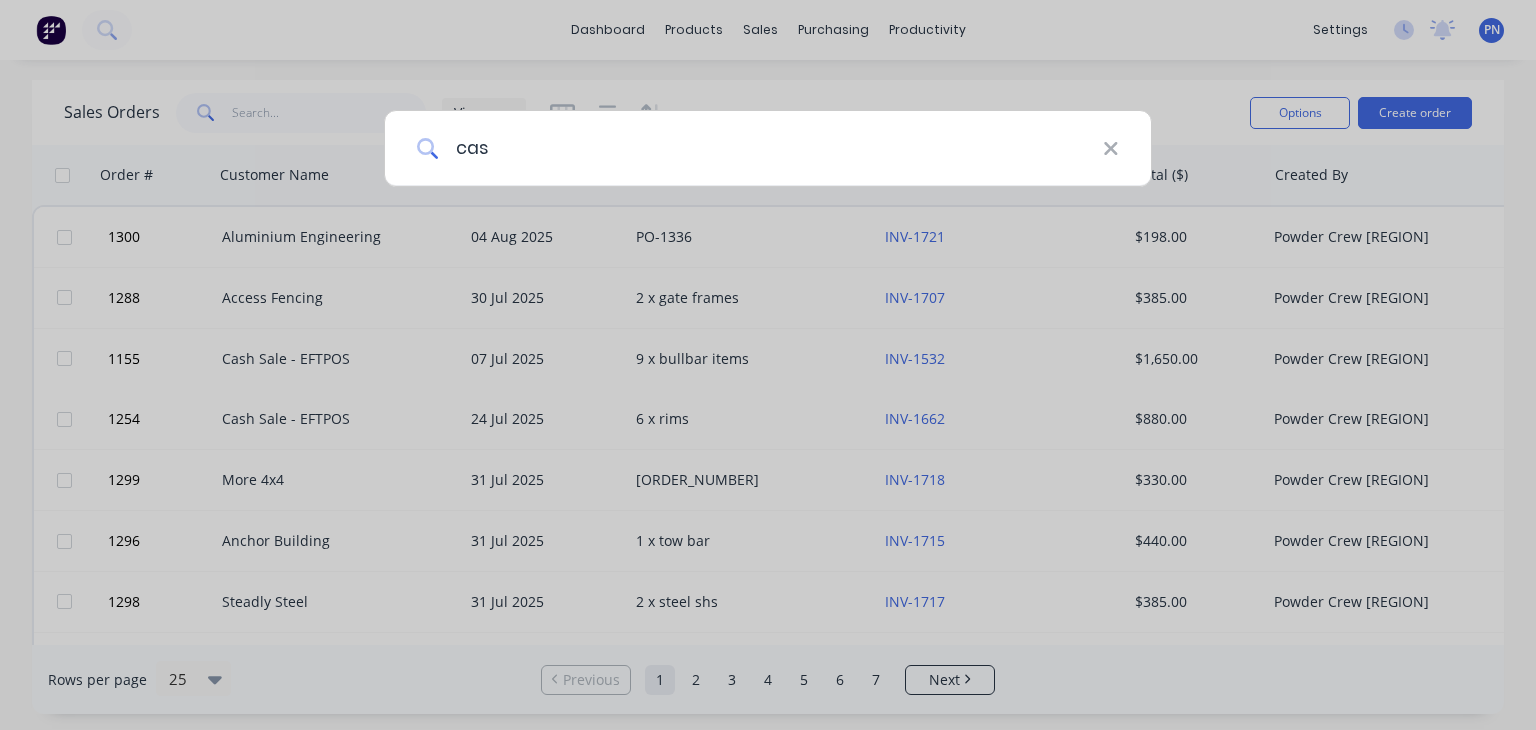 type on "cash" 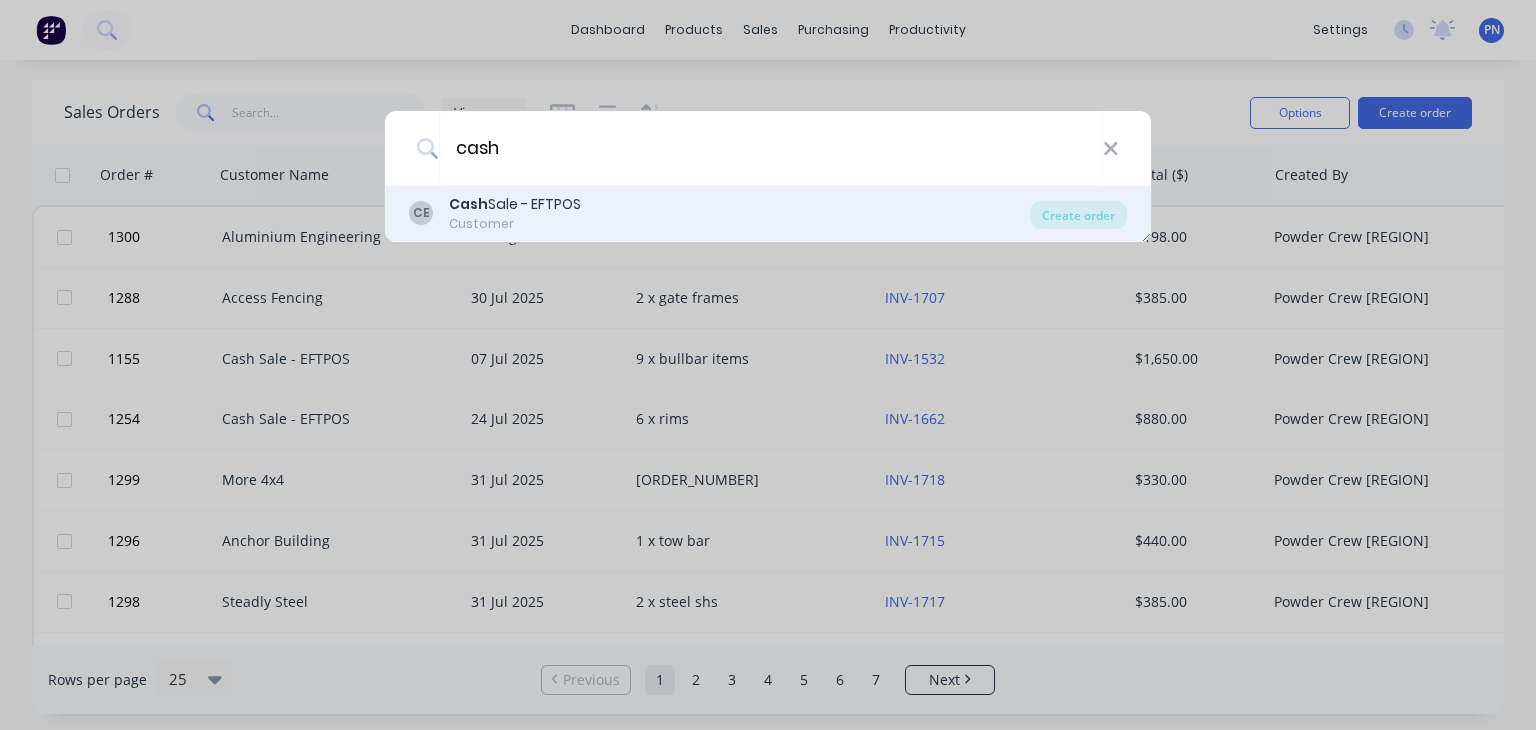 click on "CE Cash Sale - EFTPOS Customer" at bounding box center [719, 213] 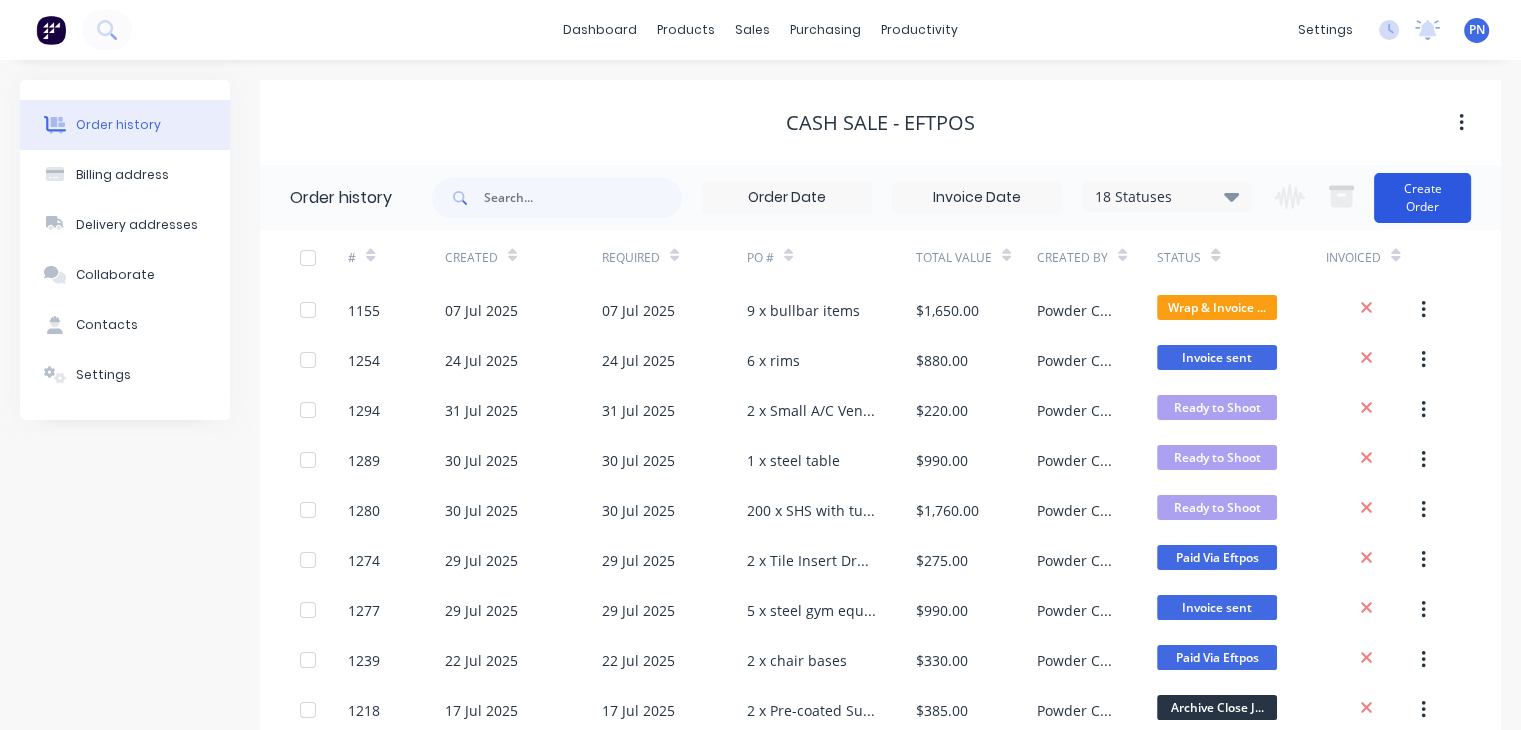 click on "Create Order" at bounding box center (1422, 198) 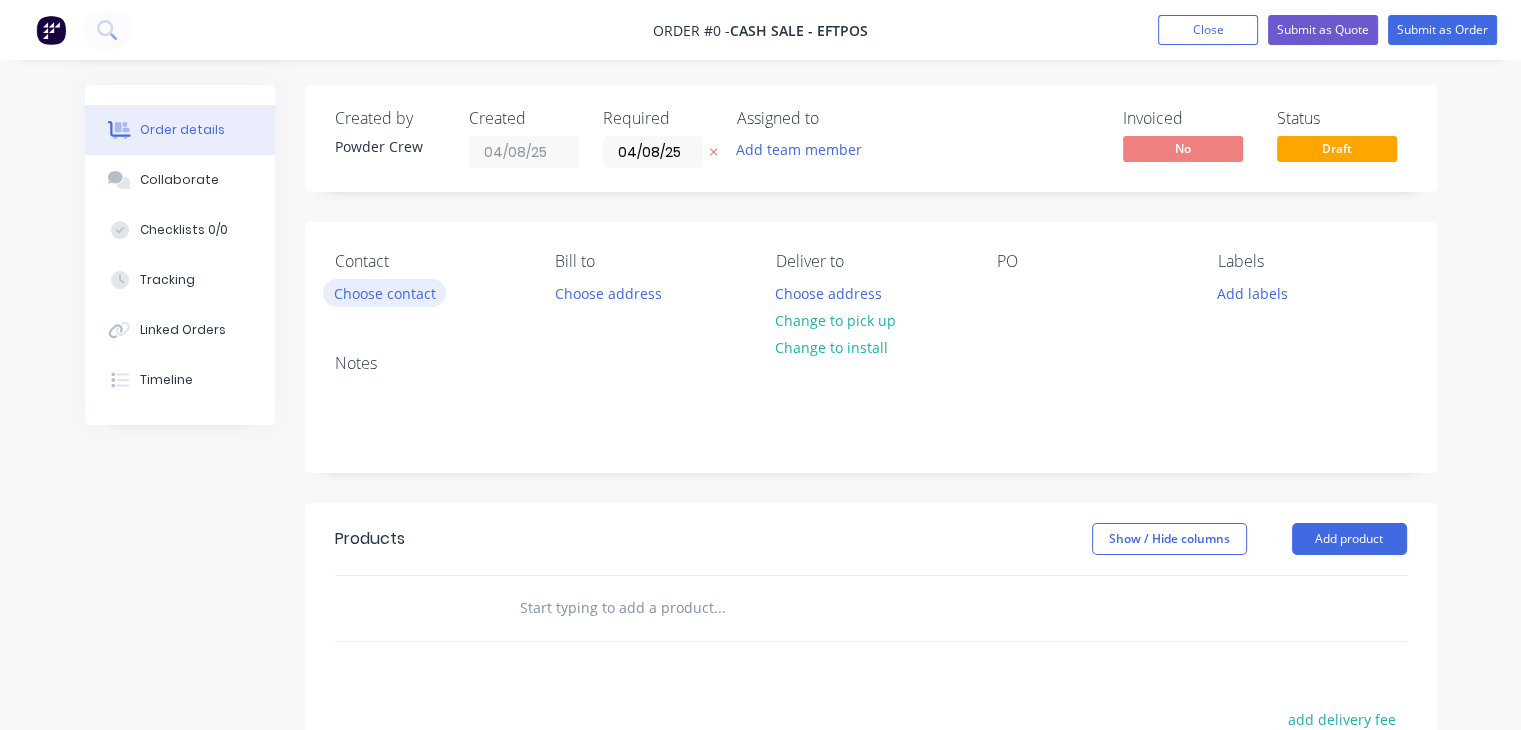 click on "Choose contact" at bounding box center (384, 292) 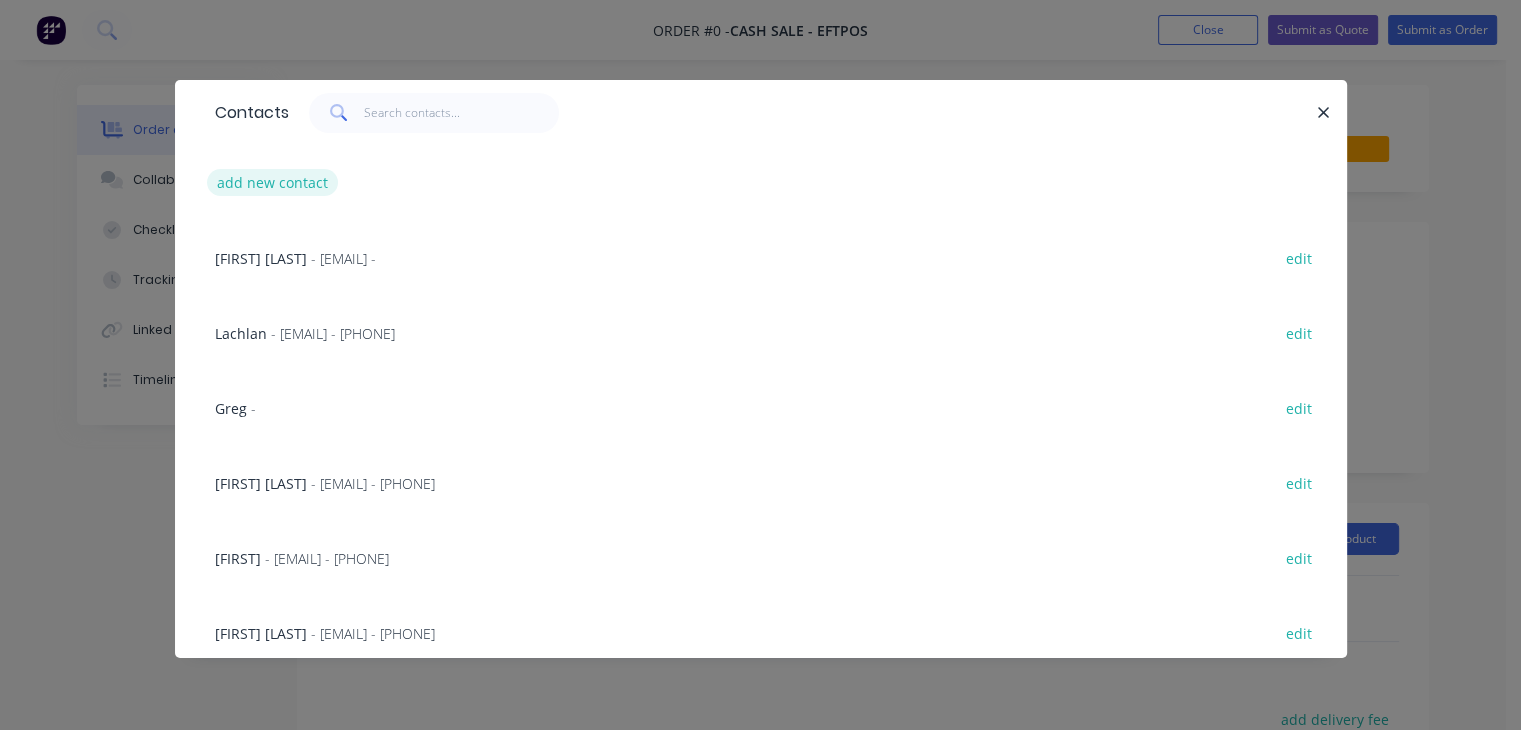 click on "add new contact" at bounding box center (273, 182) 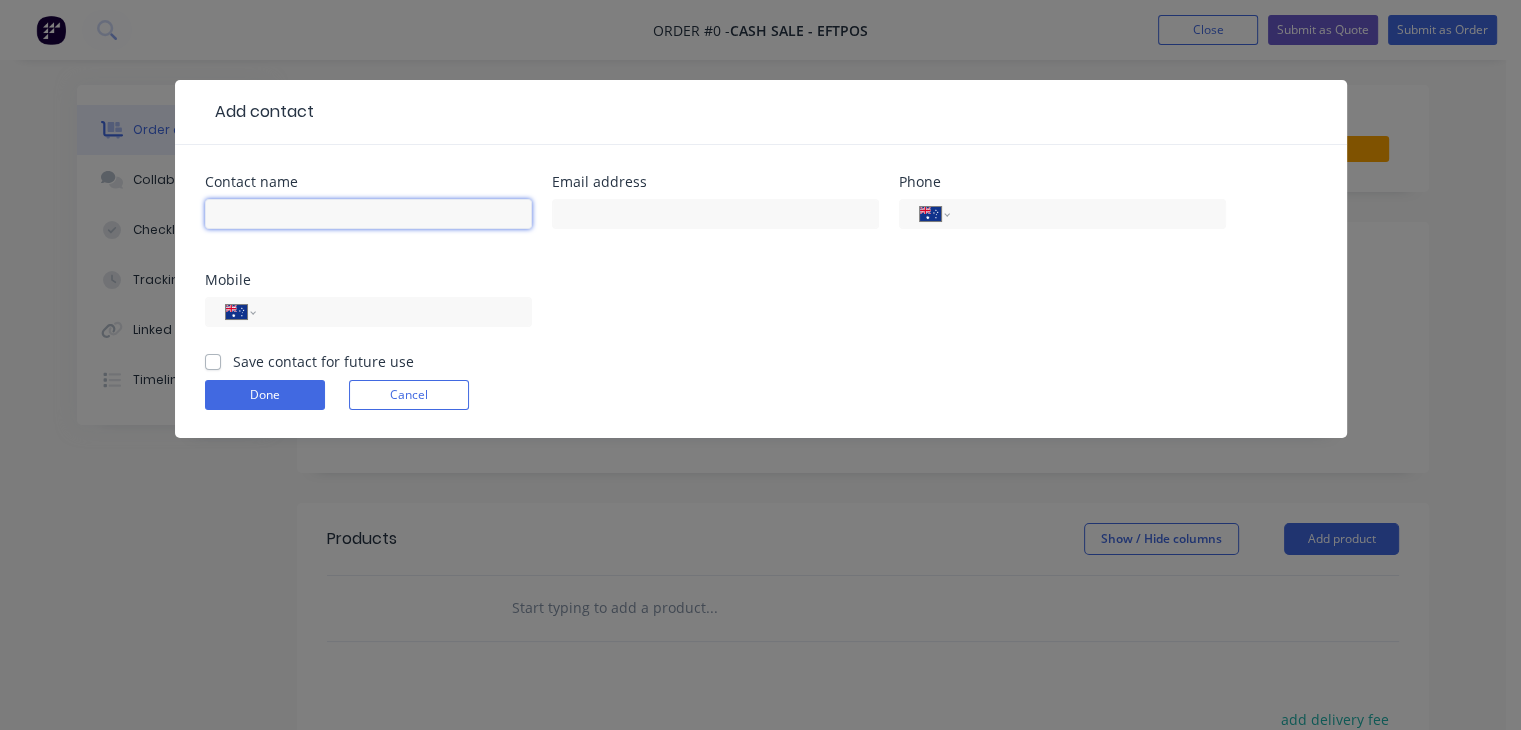 drag, startPoint x: 257, startPoint y: 204, endPoint x: 332, endPoint y: 220, distance: 76.687675 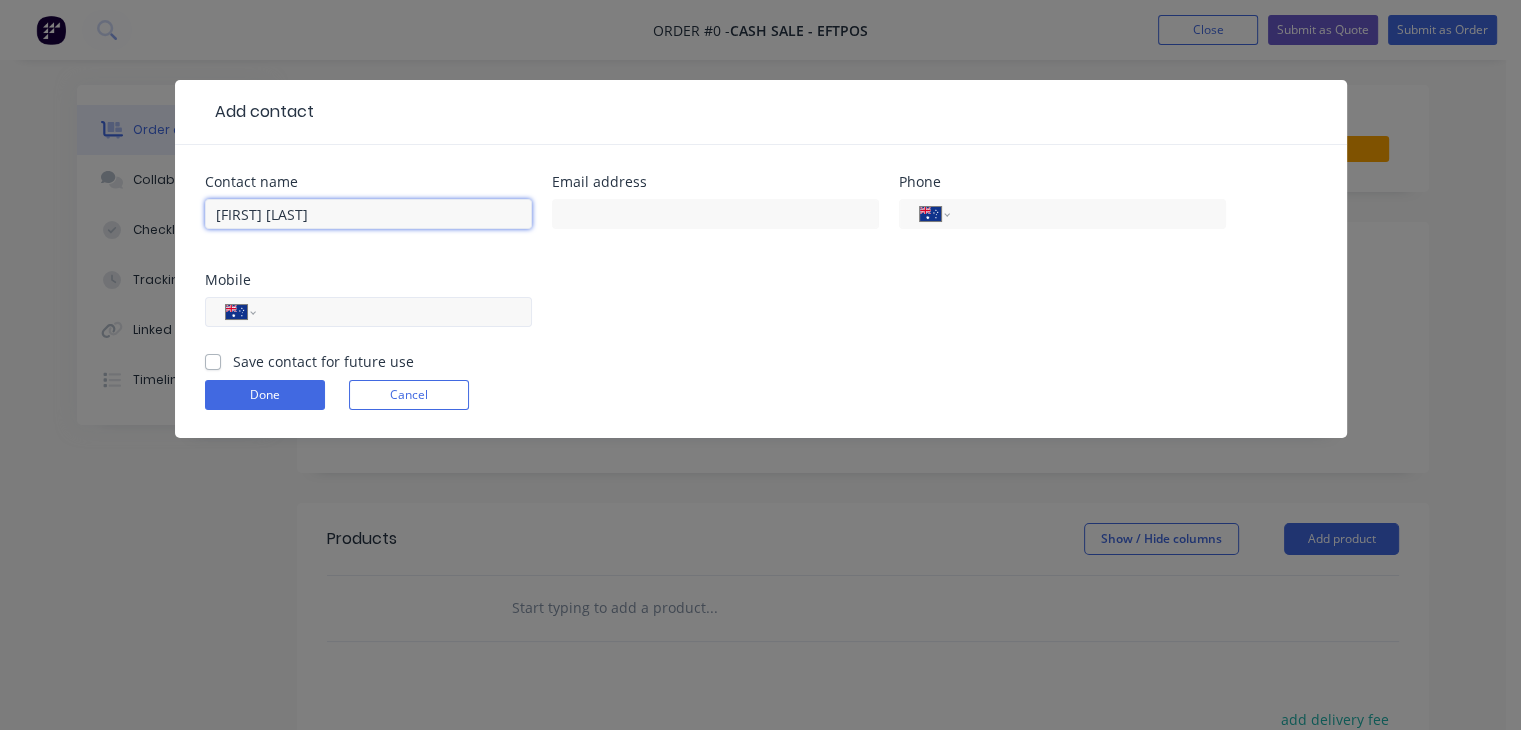 type on "[FIRST] [LAST]" 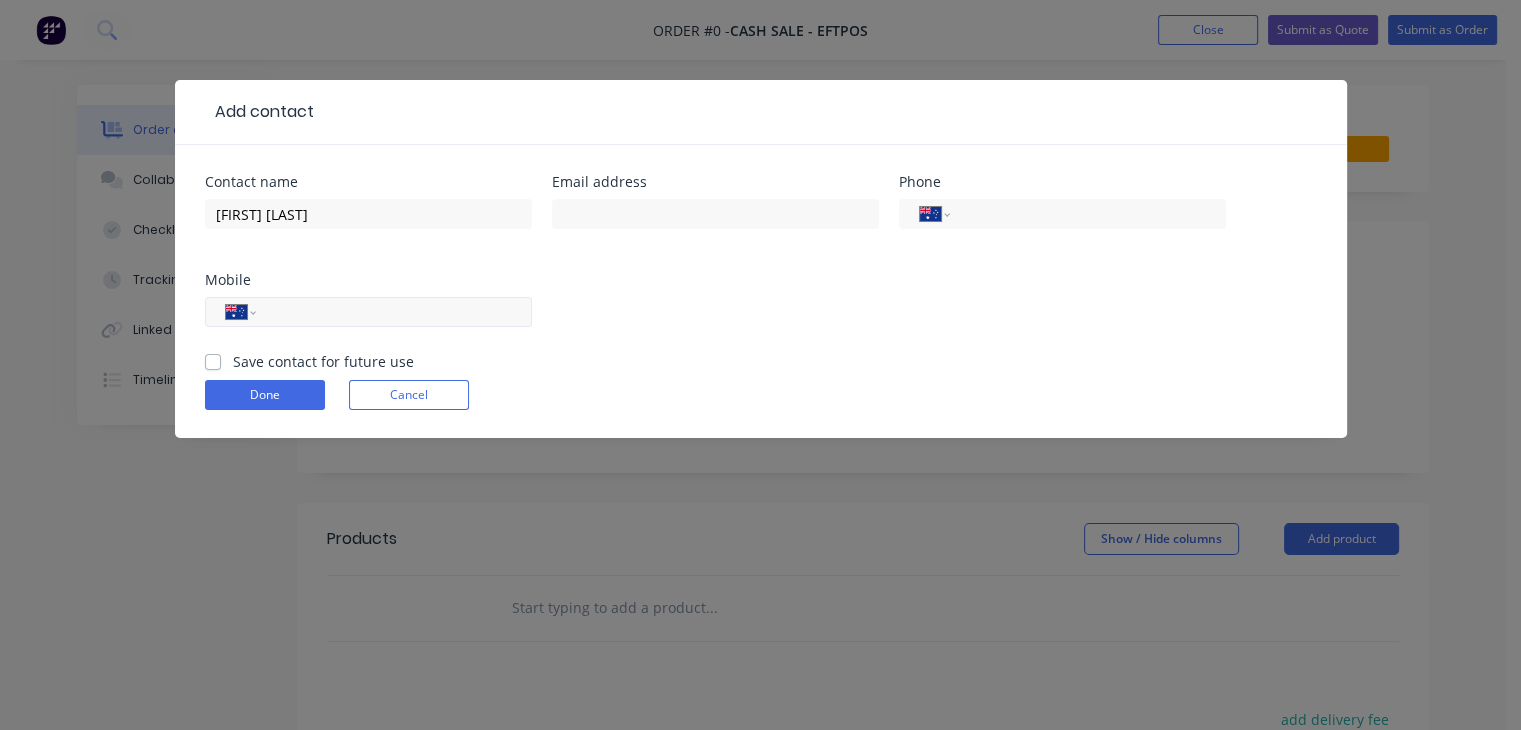 click at bounding box center (390, 312) 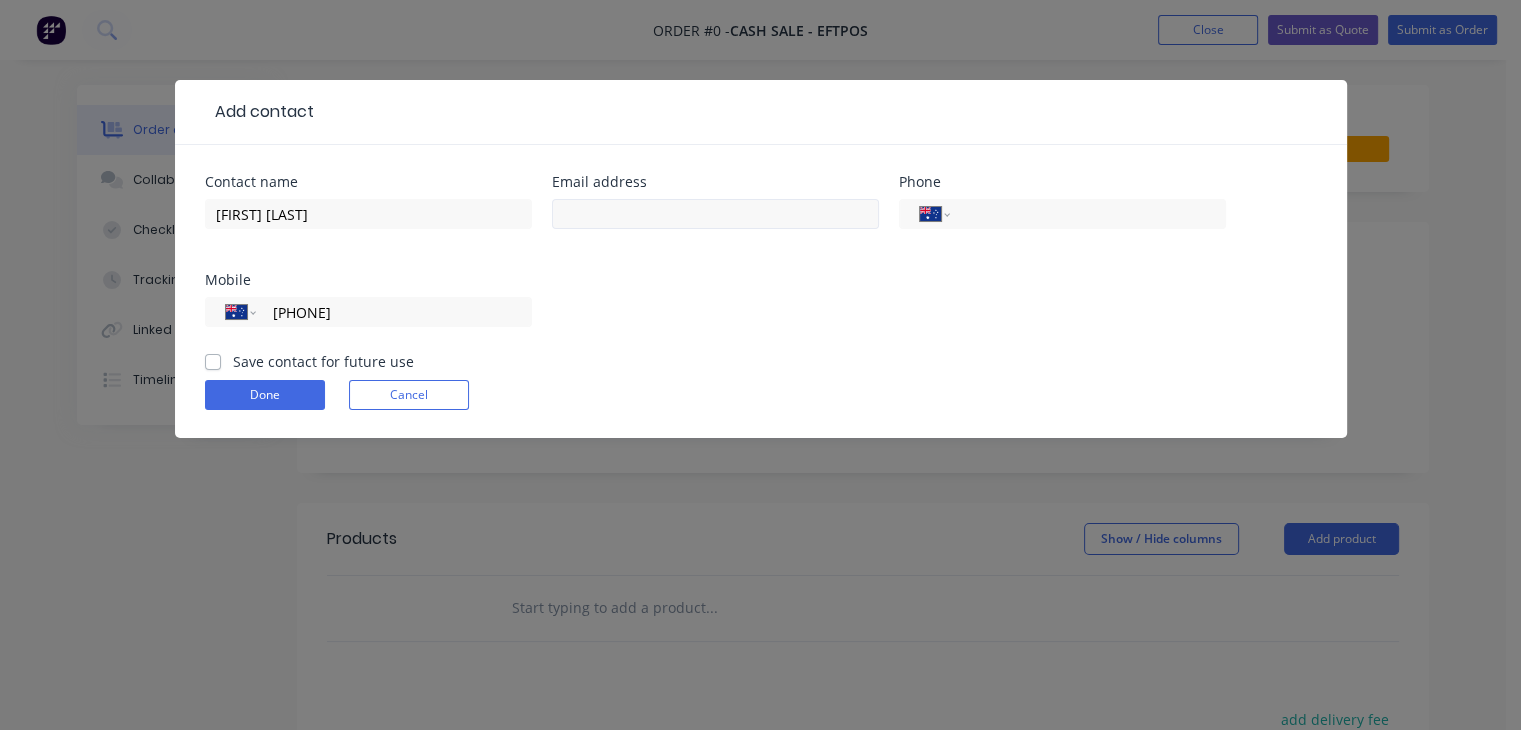 type on "[PHONE]" 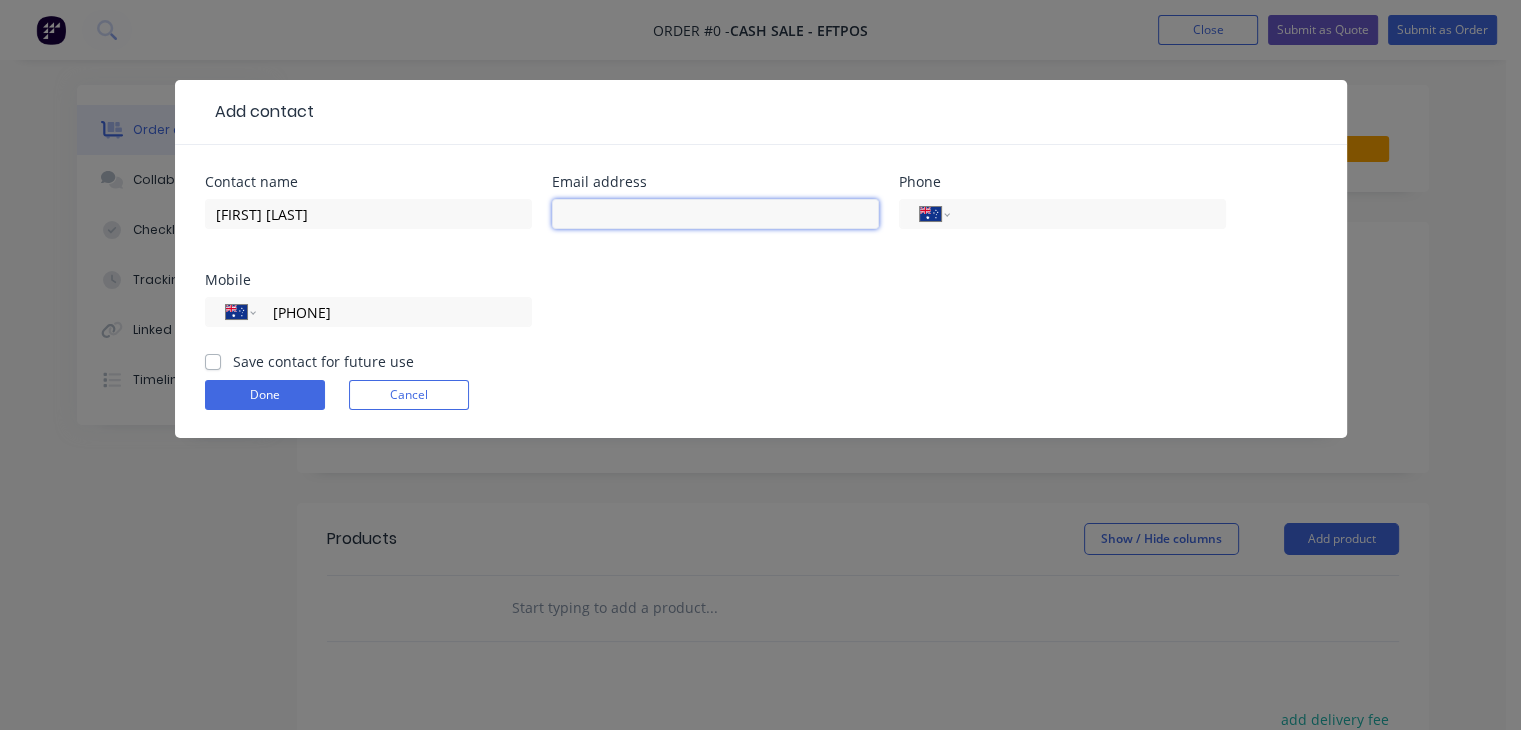 drag, startPoint x: 740, startPoint y: 209, endPoint x: 748, endPoint y: 222, distance: 15.264338 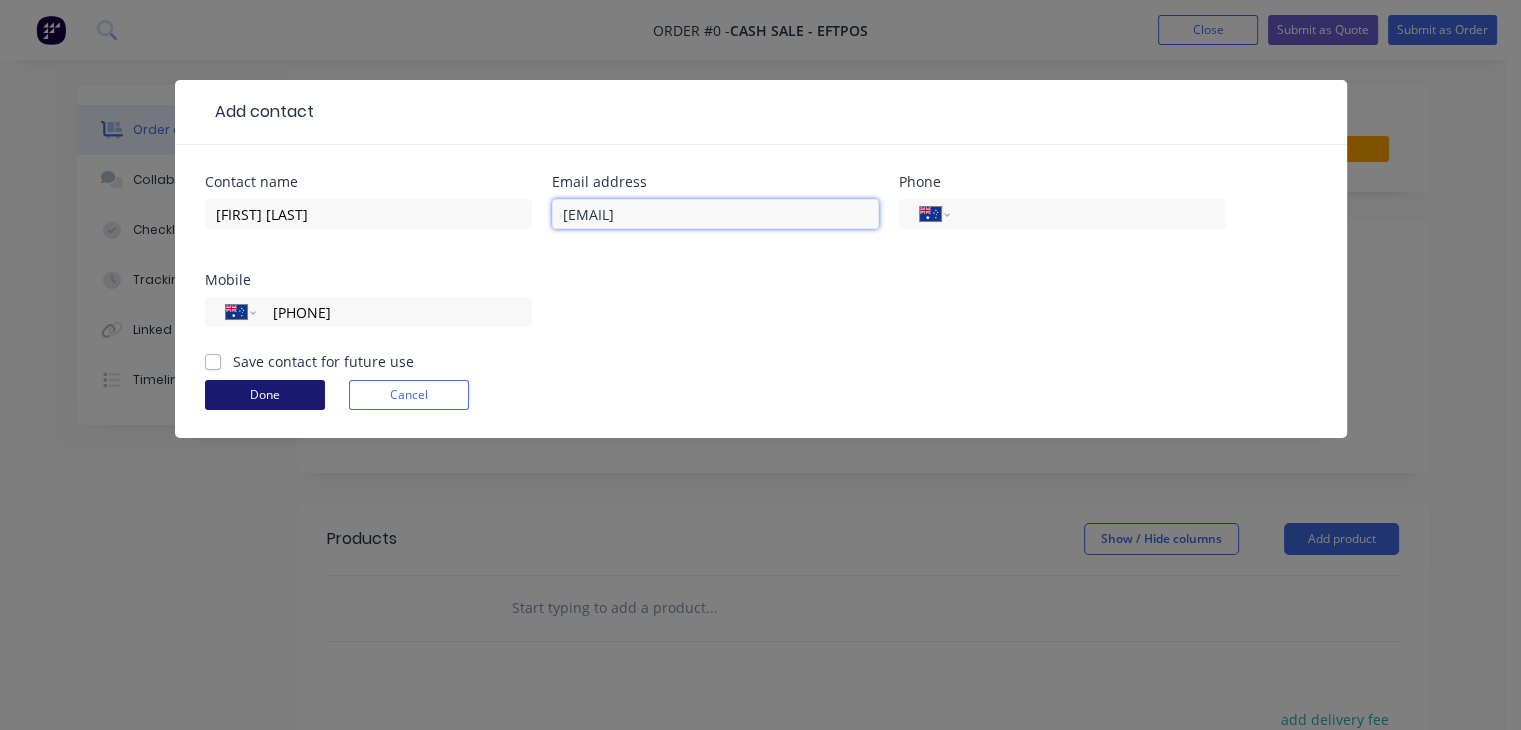 type on "[EMAIL]" 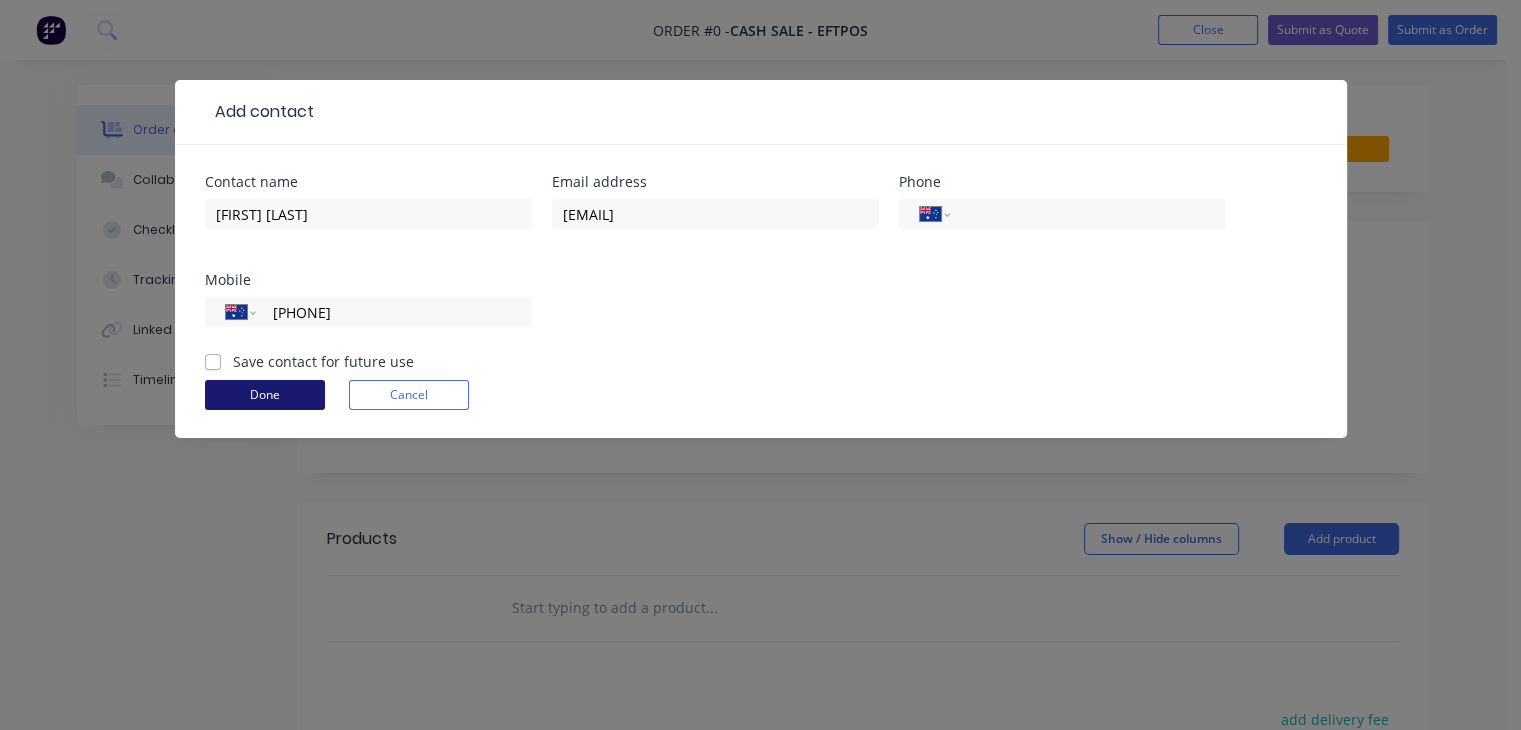 click on "Done" at bounding box center (265, 395) 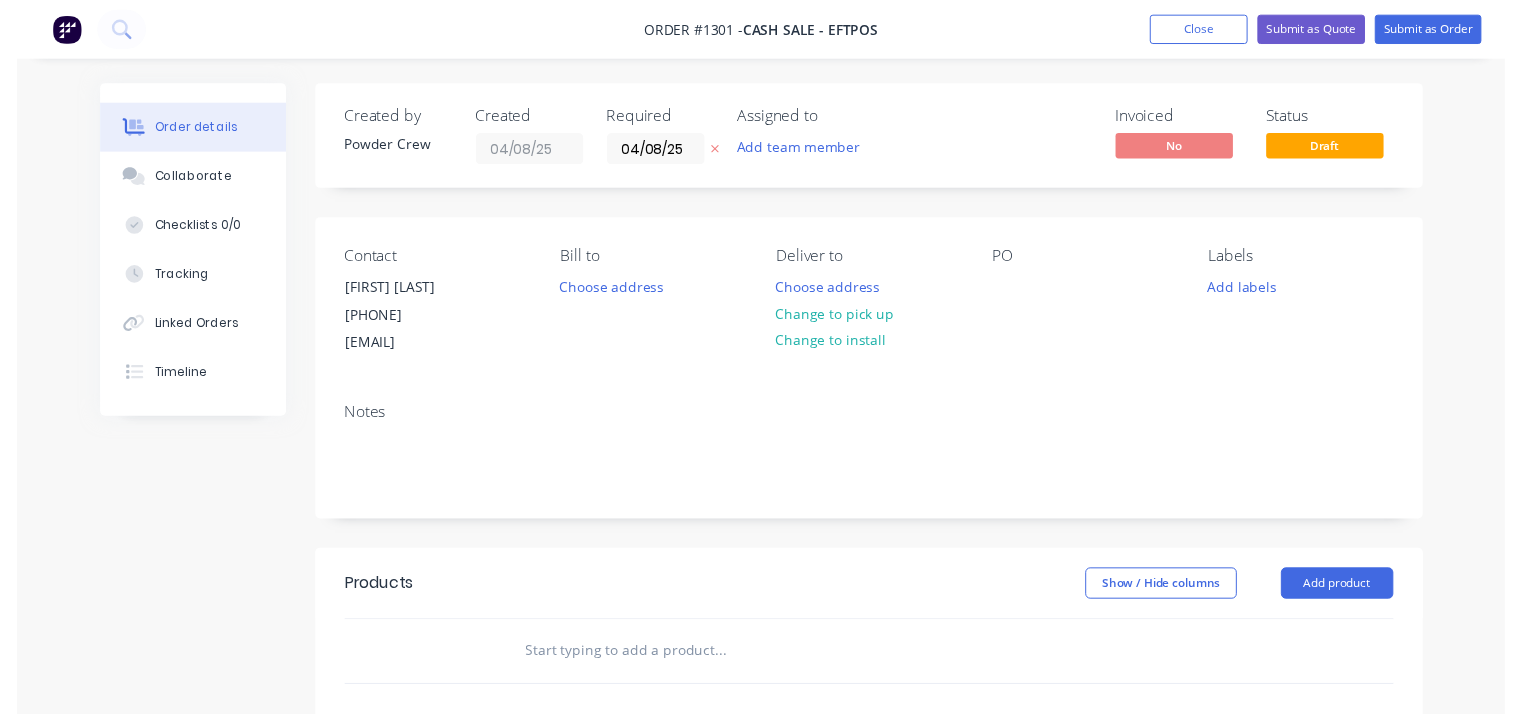 scroll, scrollTop: 100, scrollLeft: 0, axis: vertical 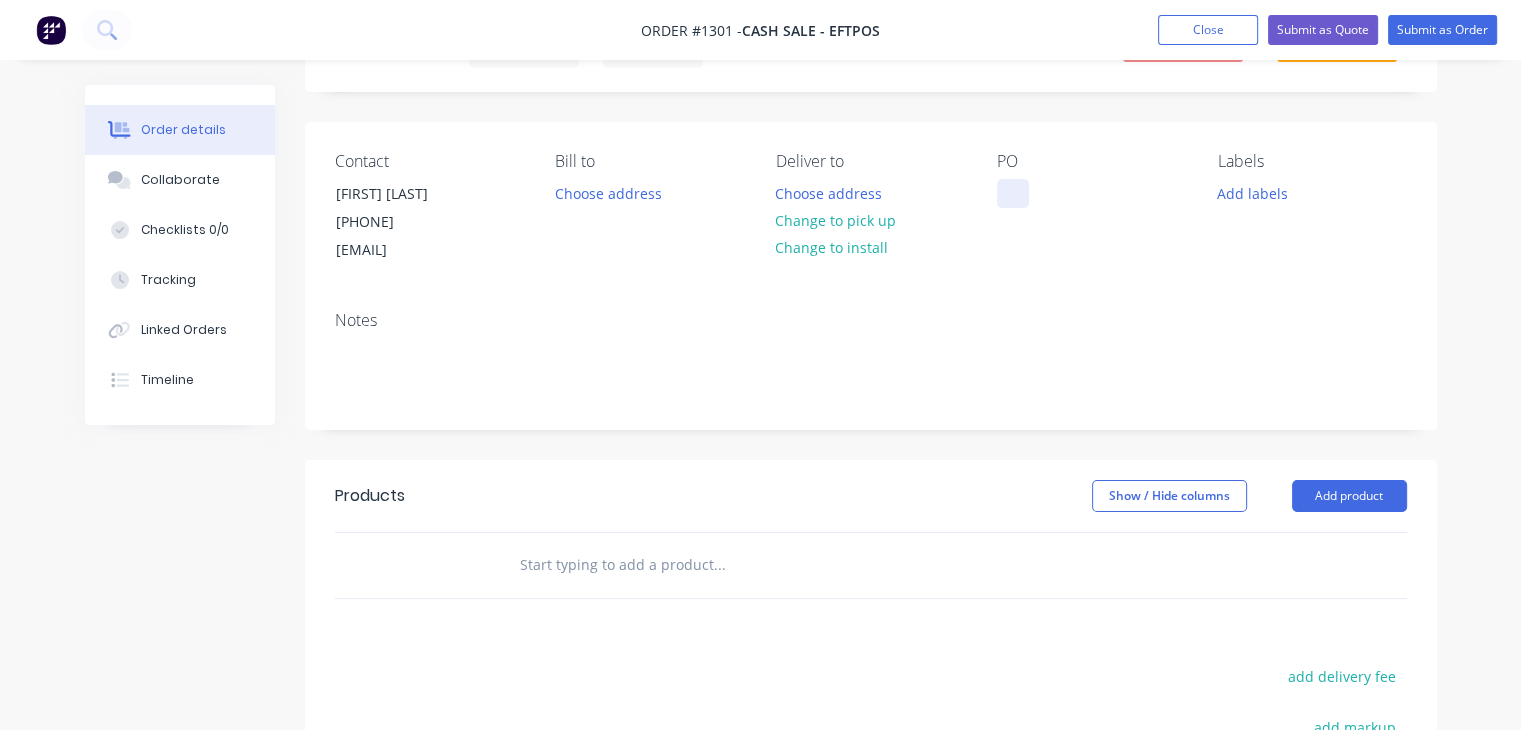 click at bounding box center (1013, 193) 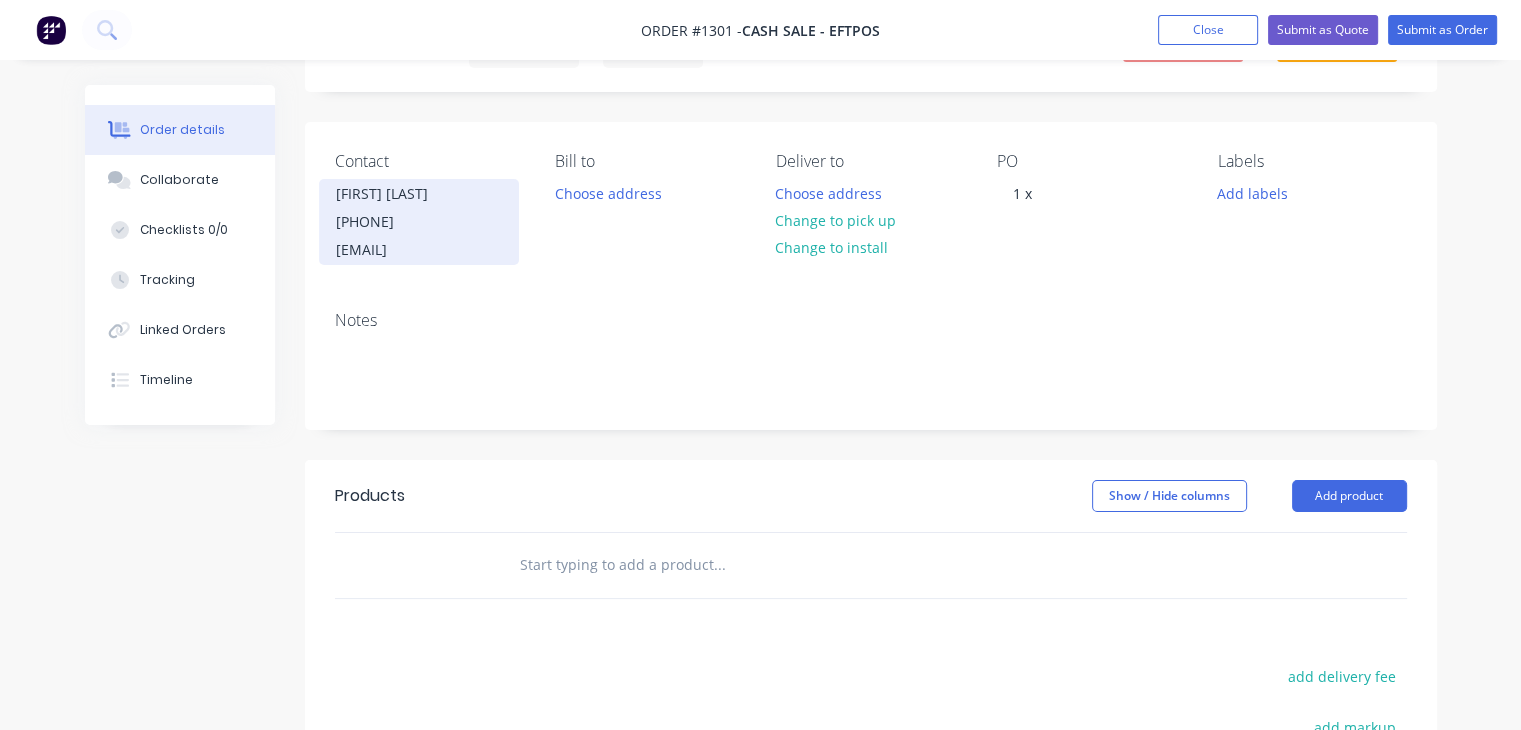 click on "[EMAIL]" at bounding box center [419, 250] 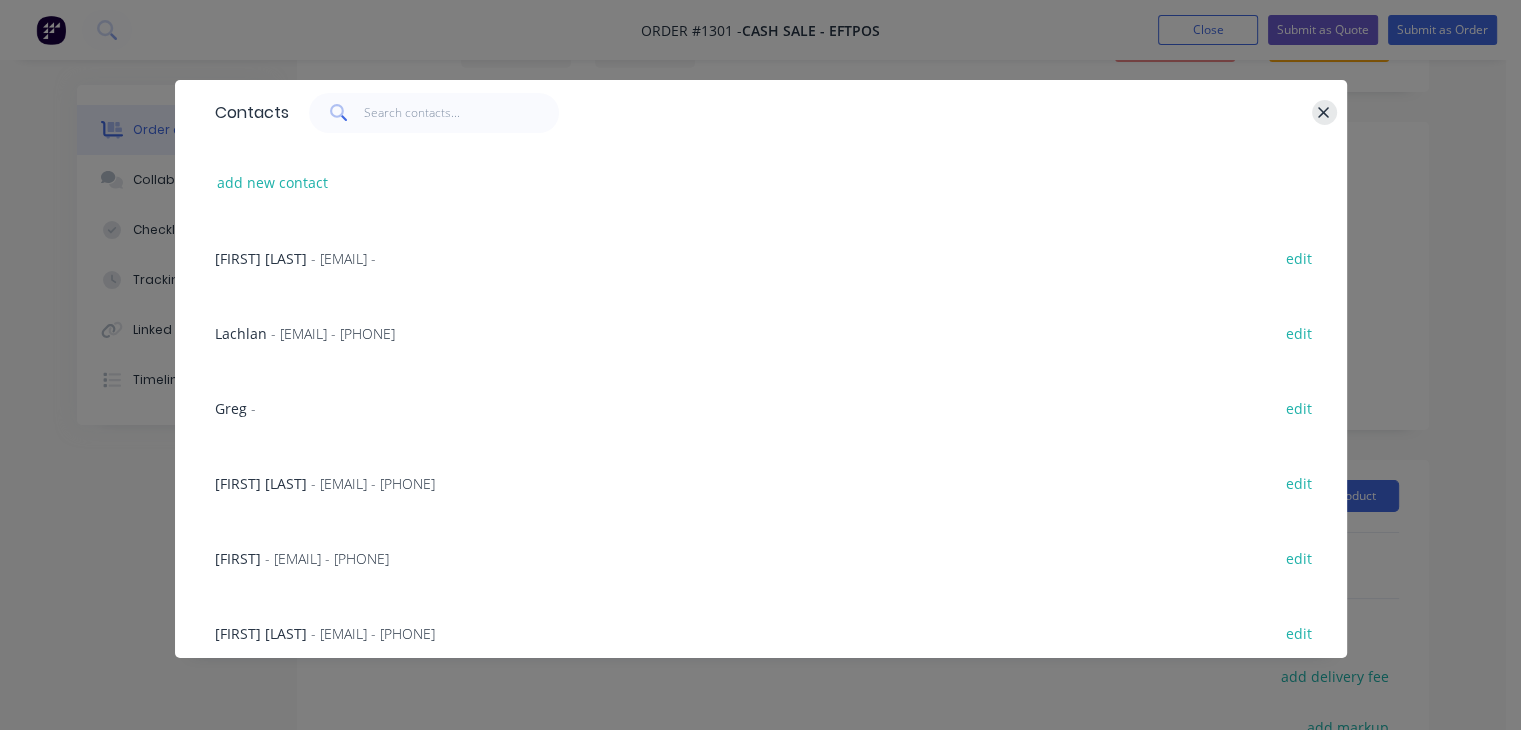 click 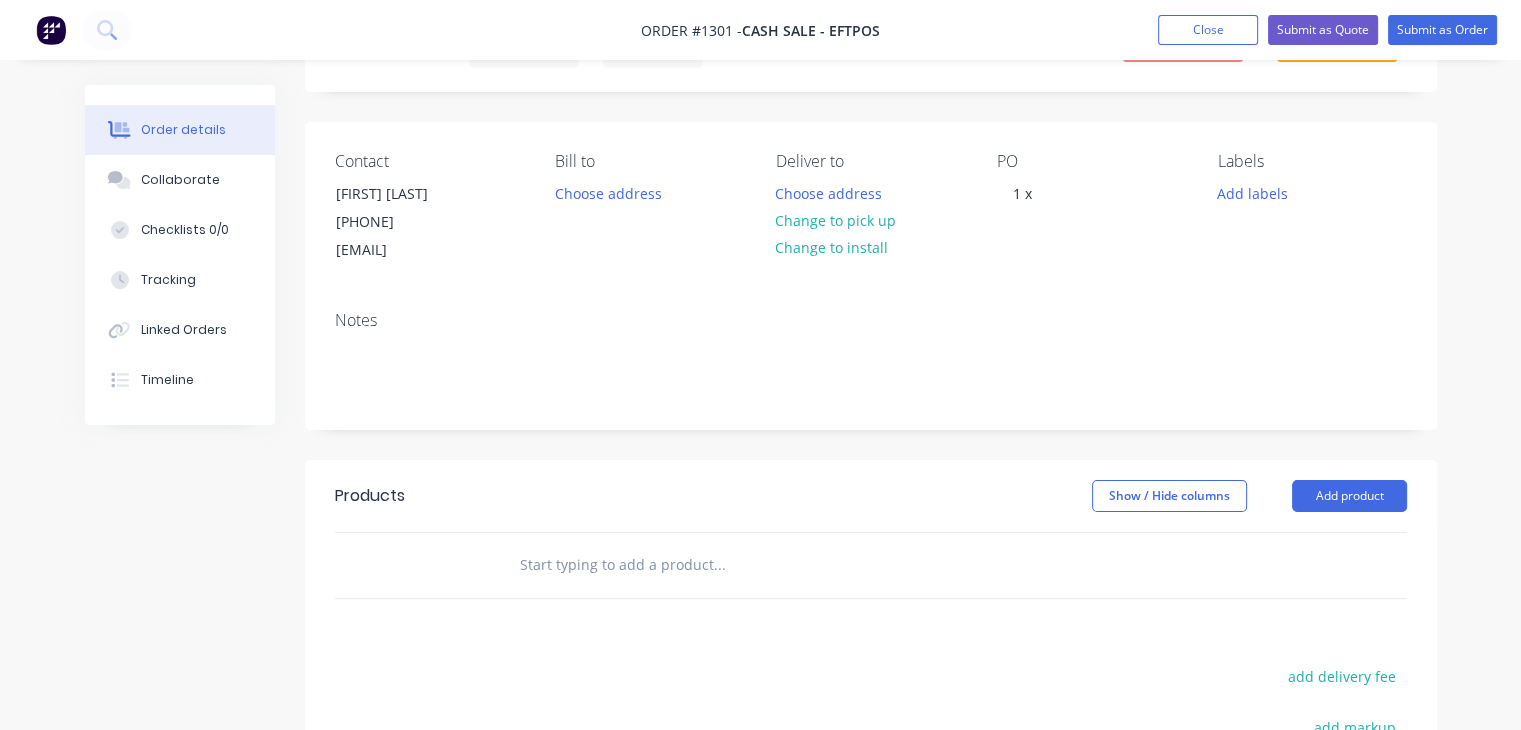 drag, startPoint x: 450, startPoint y: 227, endPoint x: 303, endPoint y: 226, distance: 147.0034 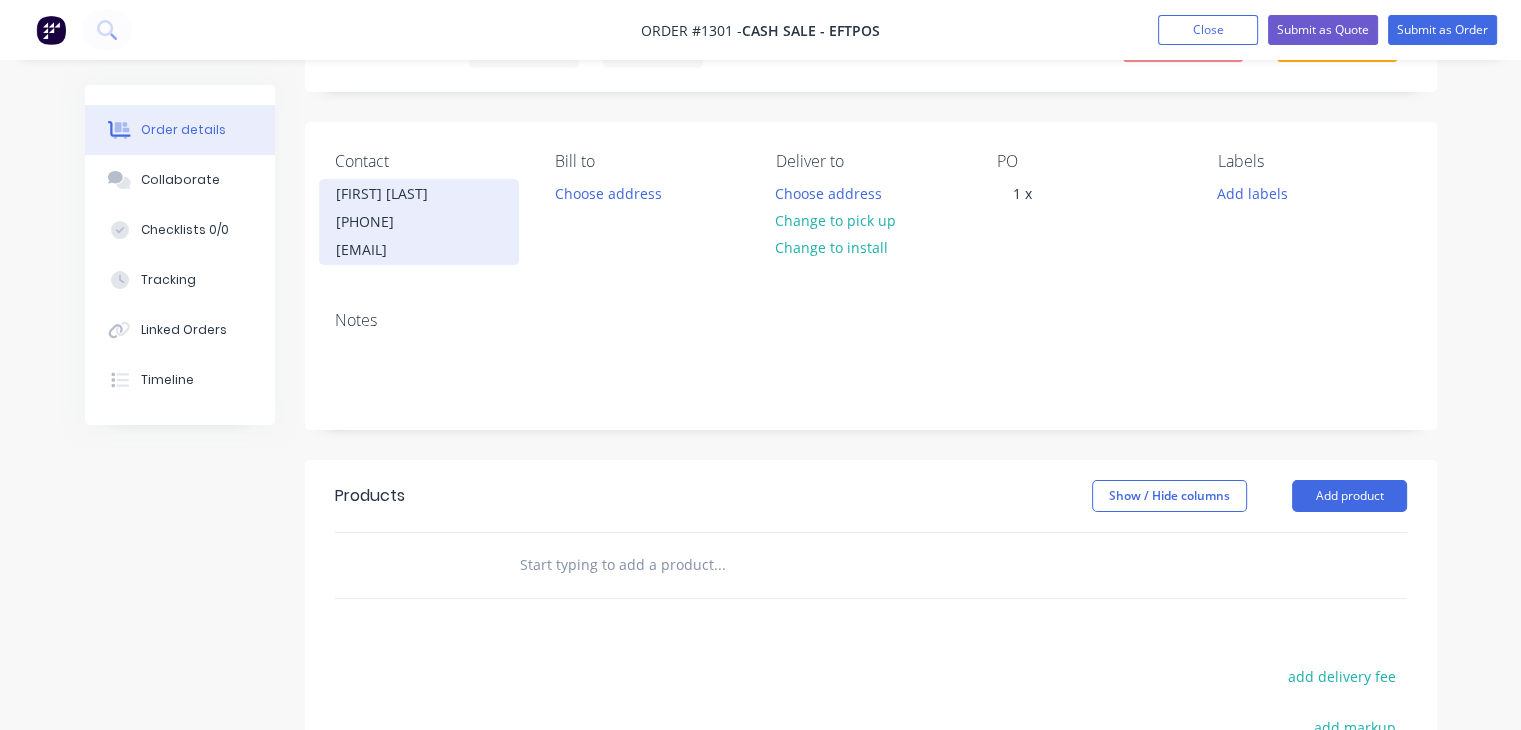 click on "[EMAIL]" at bounding box center (419, 250) 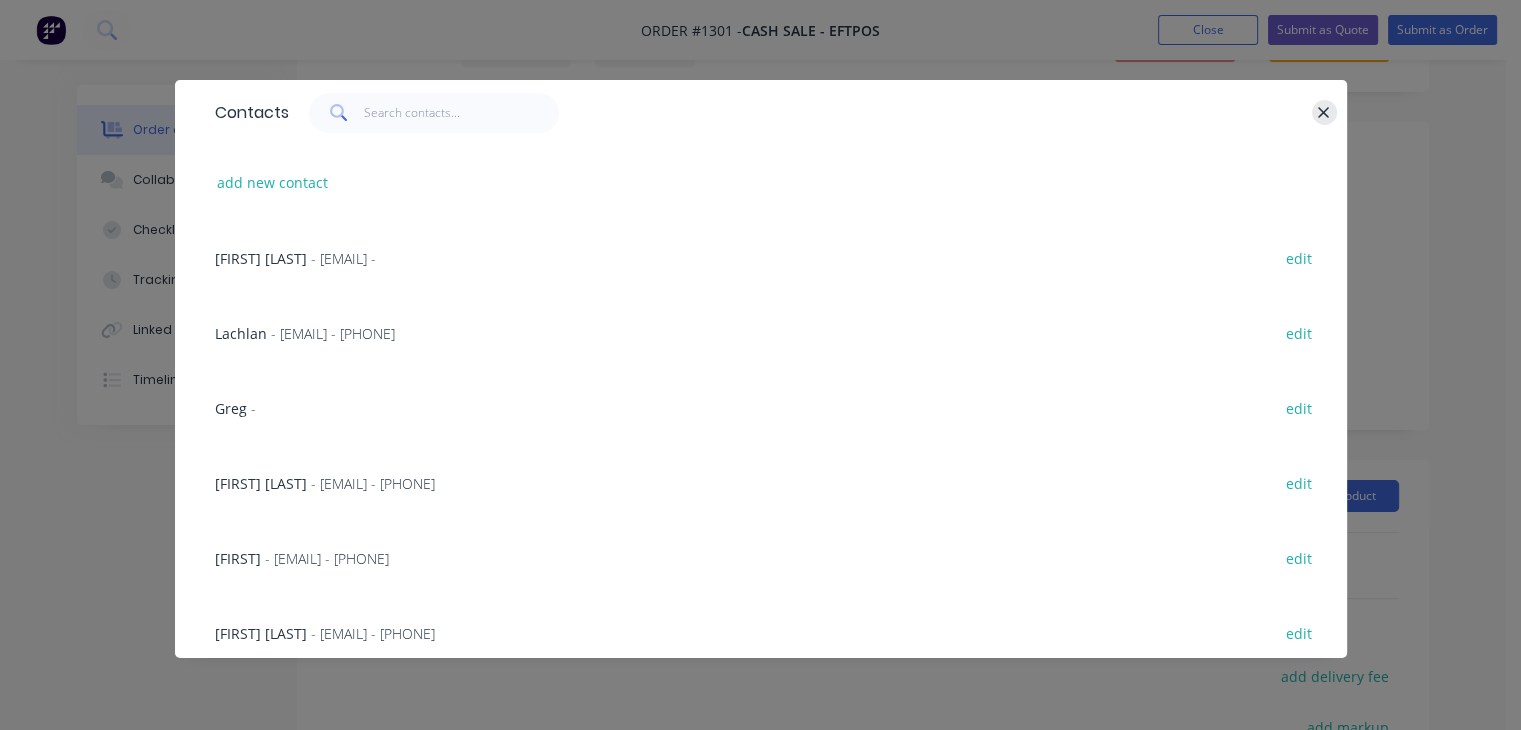 click 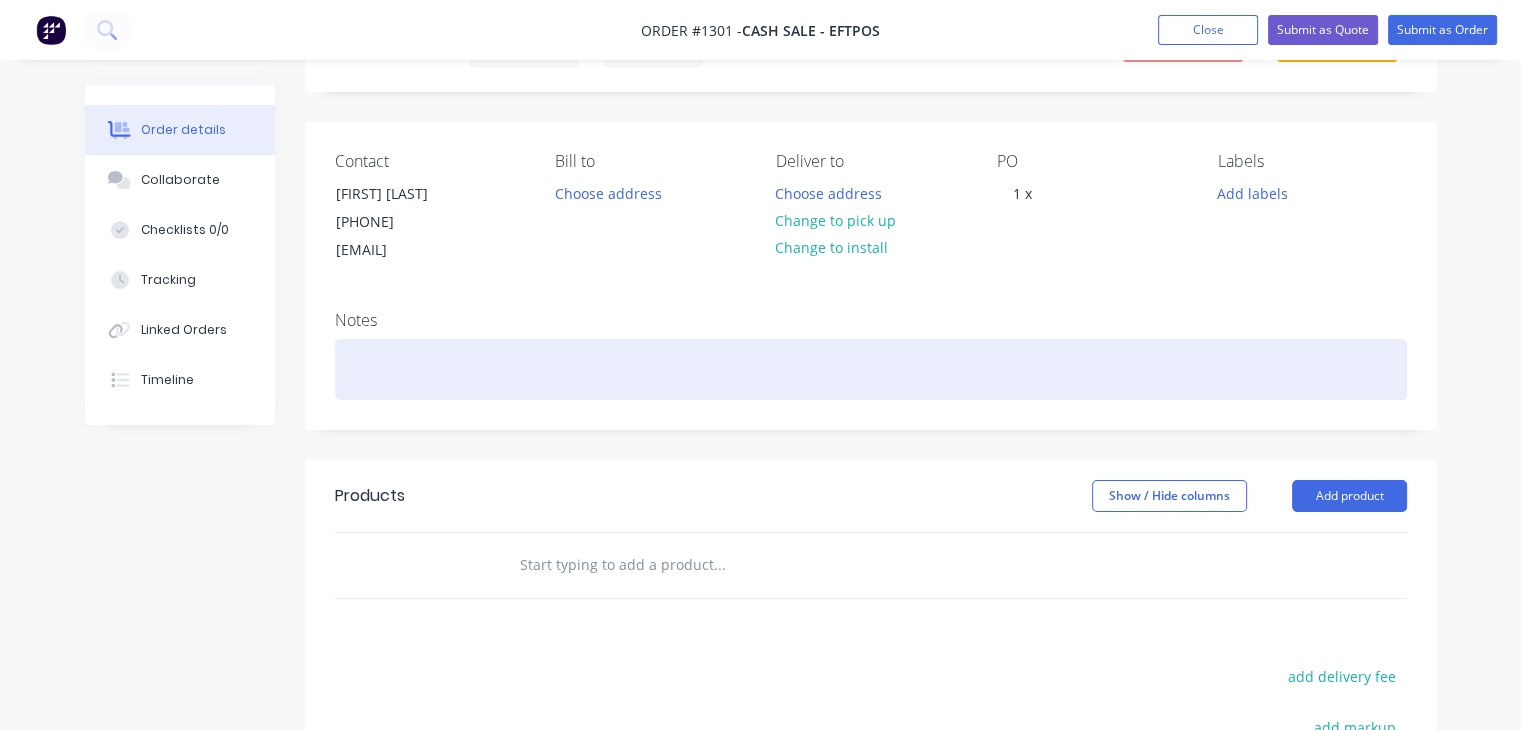 click at bounding box center (871, 369) 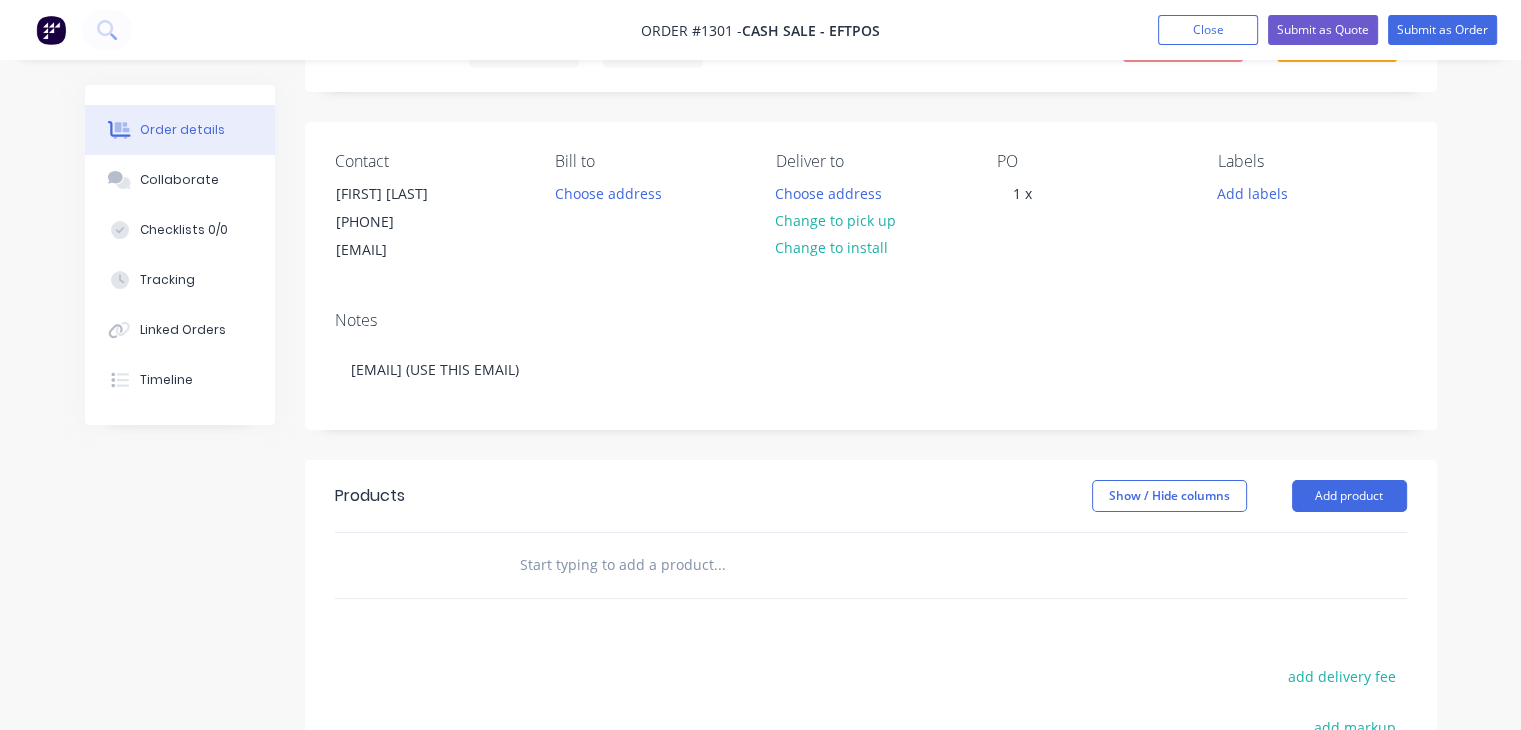 click on "PO 1 x" at bounding box center (1091, 208) 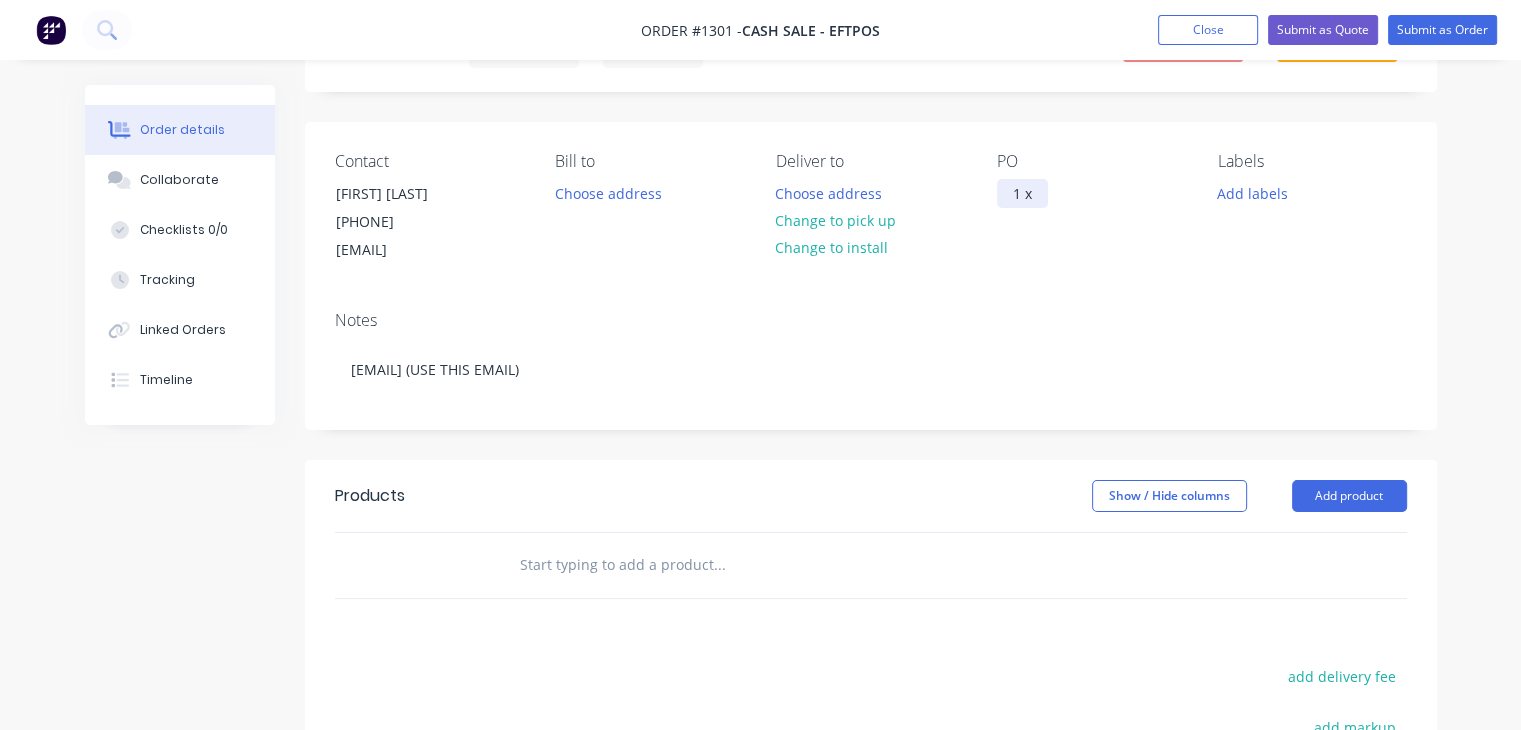 click on "1 x" at bounding box center (1022, 193) 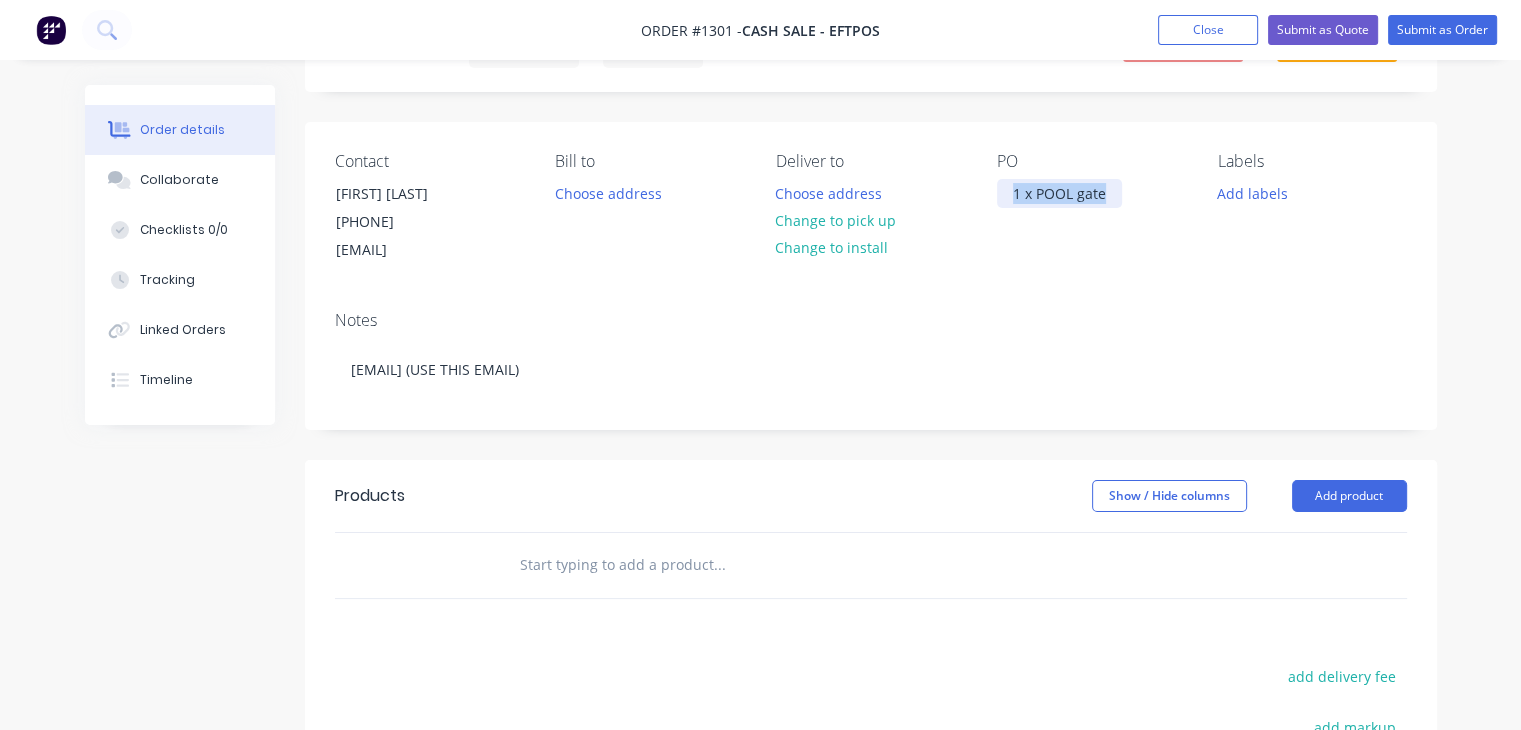 drag, startPoint x: 1116, startPoint y: 191, endPoint x: 1008, endPoint y: 209, distance: 109.48972 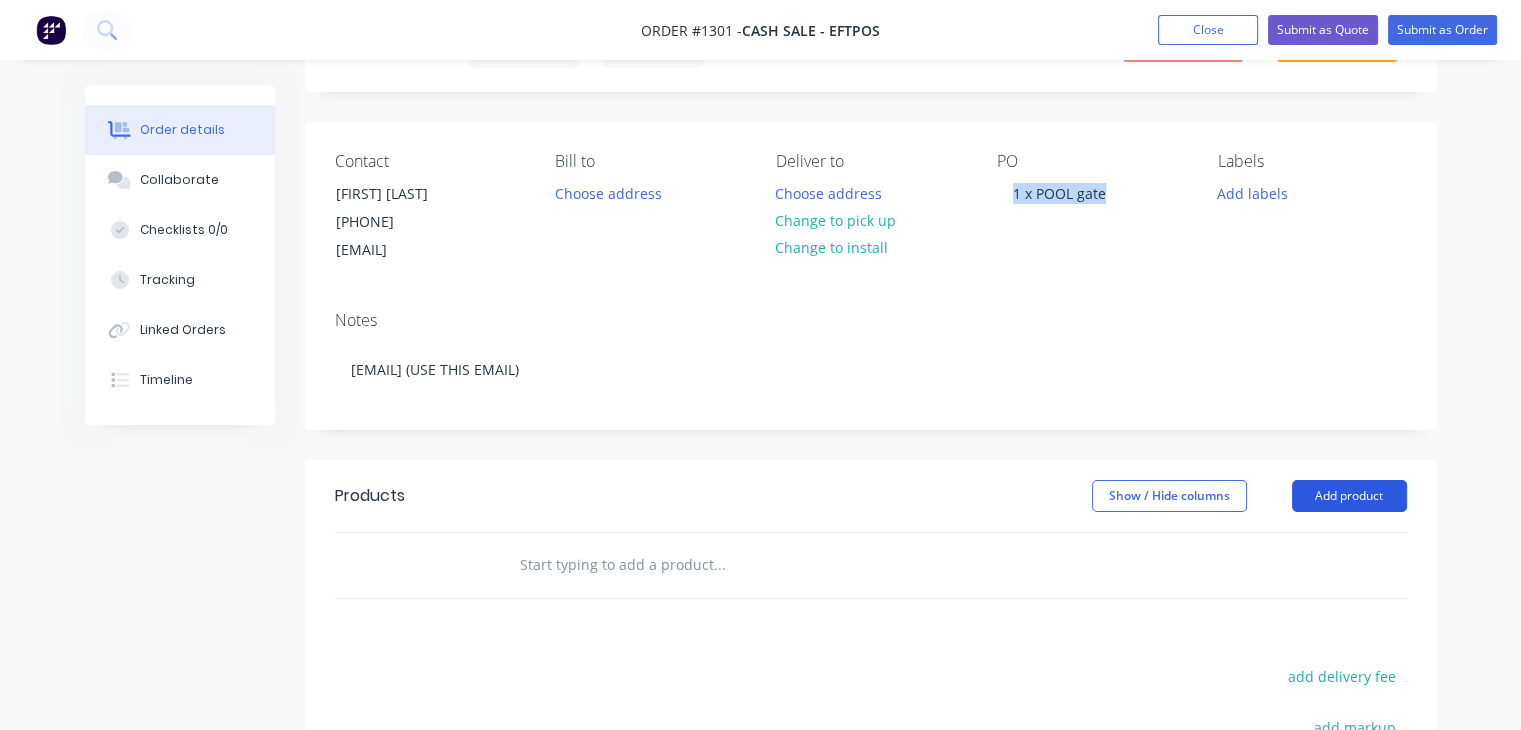 click on "Add product" at bounding box center (1349, 496) 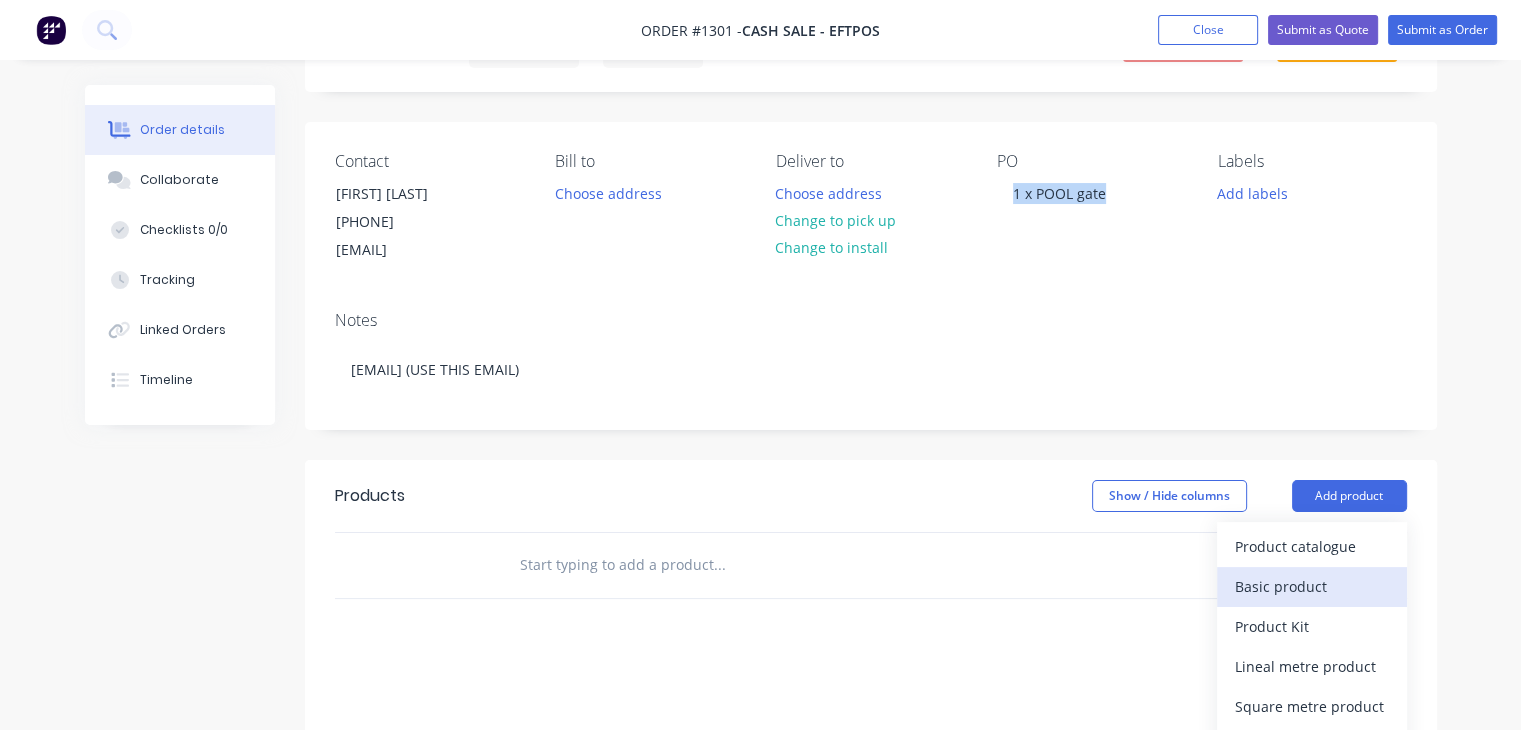 click on "Basic product" at bounding box center [1312, 586] 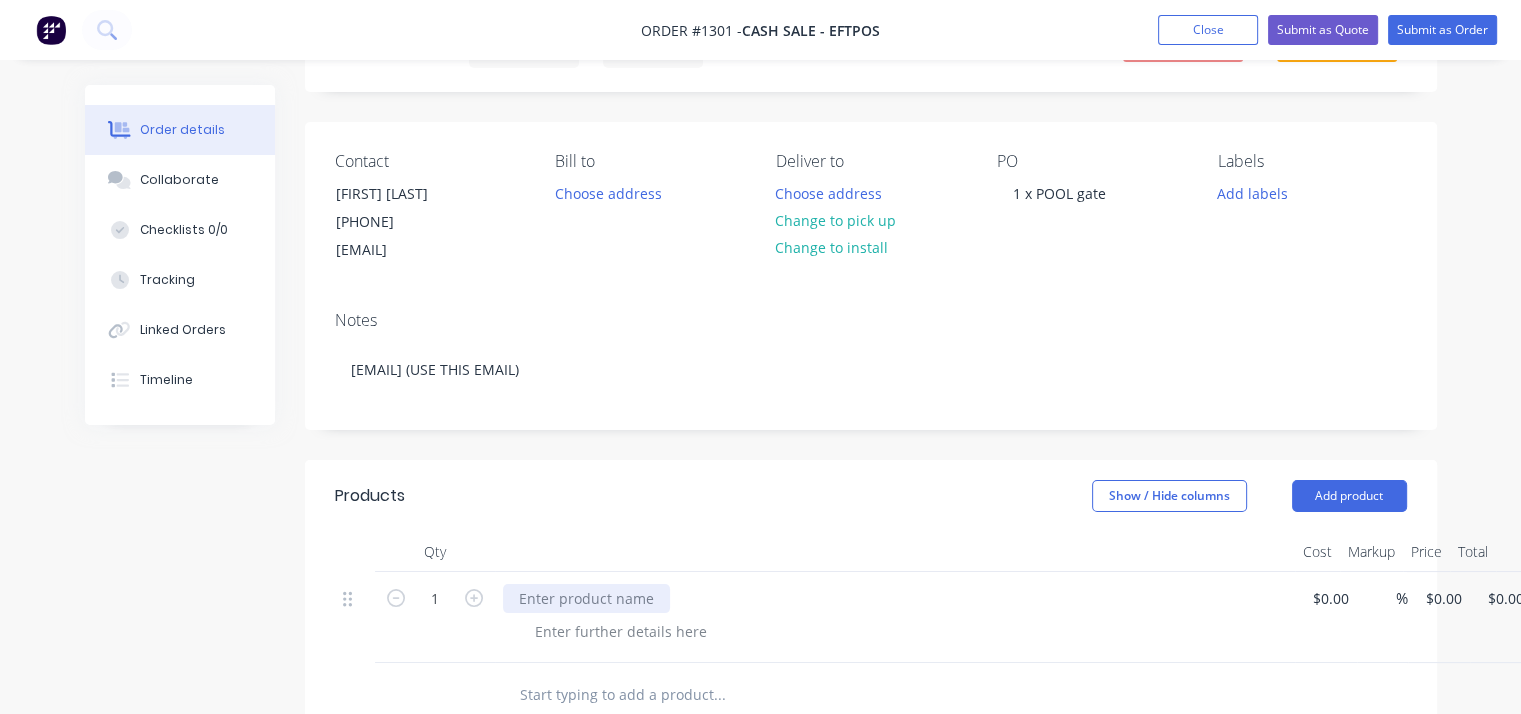paste 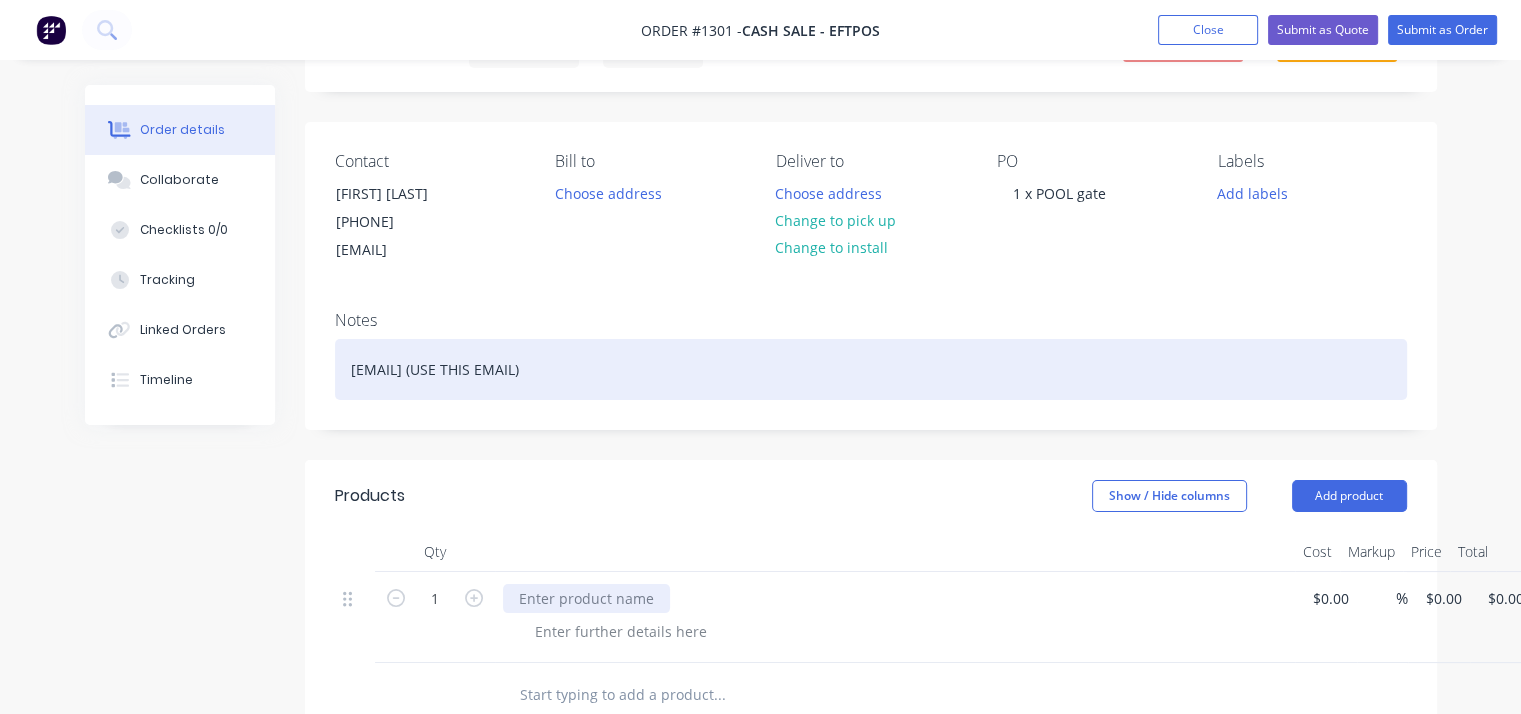 type 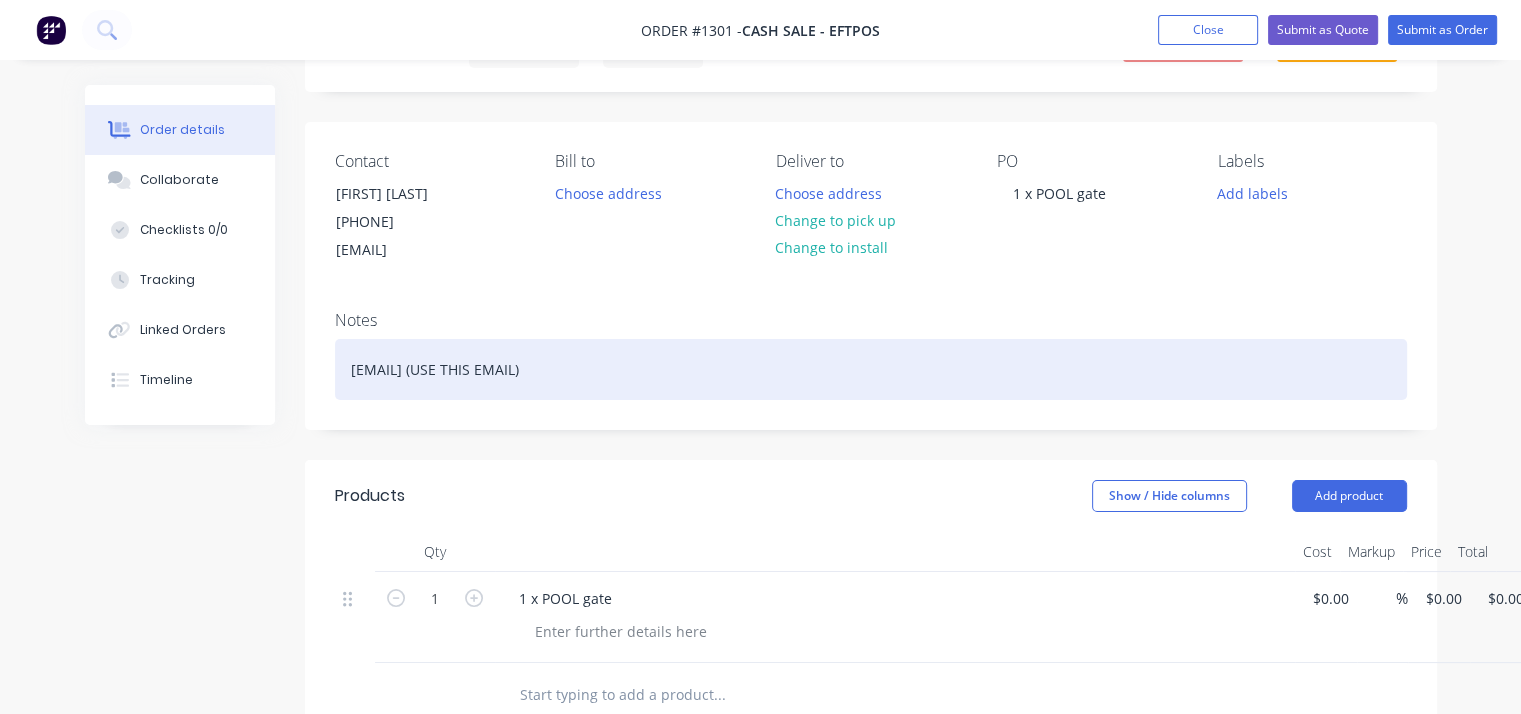 click on "[EMAIL] (USE THIS EMAIL)" at bounding box center [871, 369] 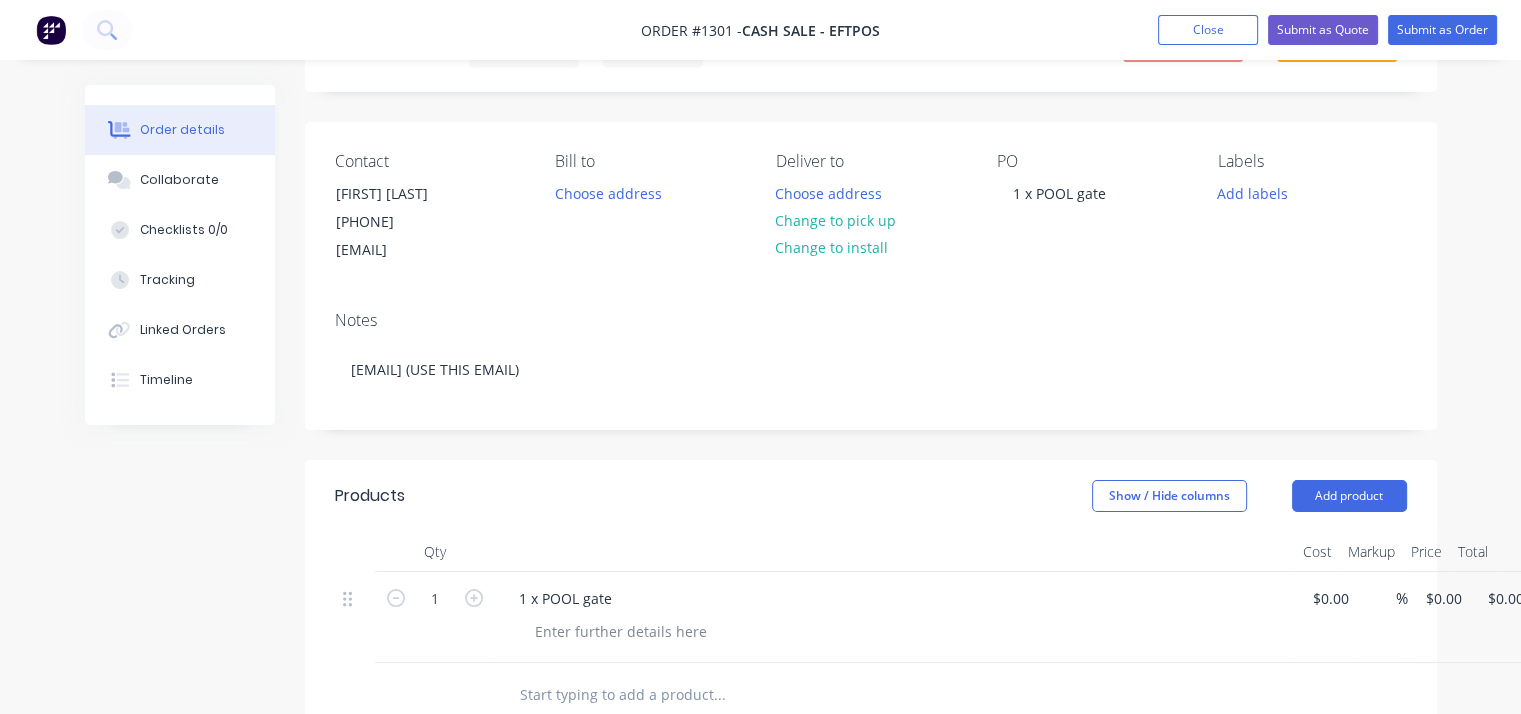 click on "1 x POOL gate" at bounding box center (895, 598) 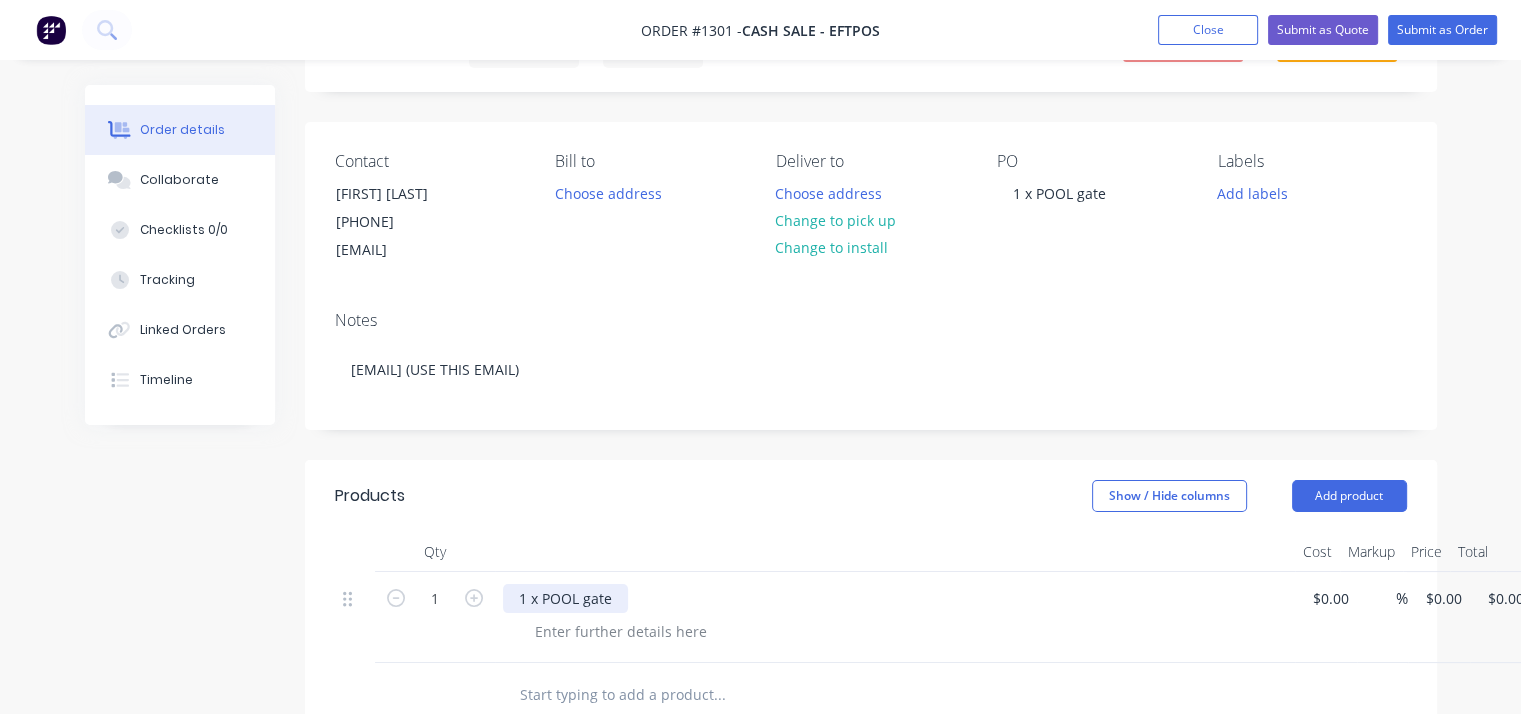 click on "1 x POOL gate" at bounding box center [565, 598] 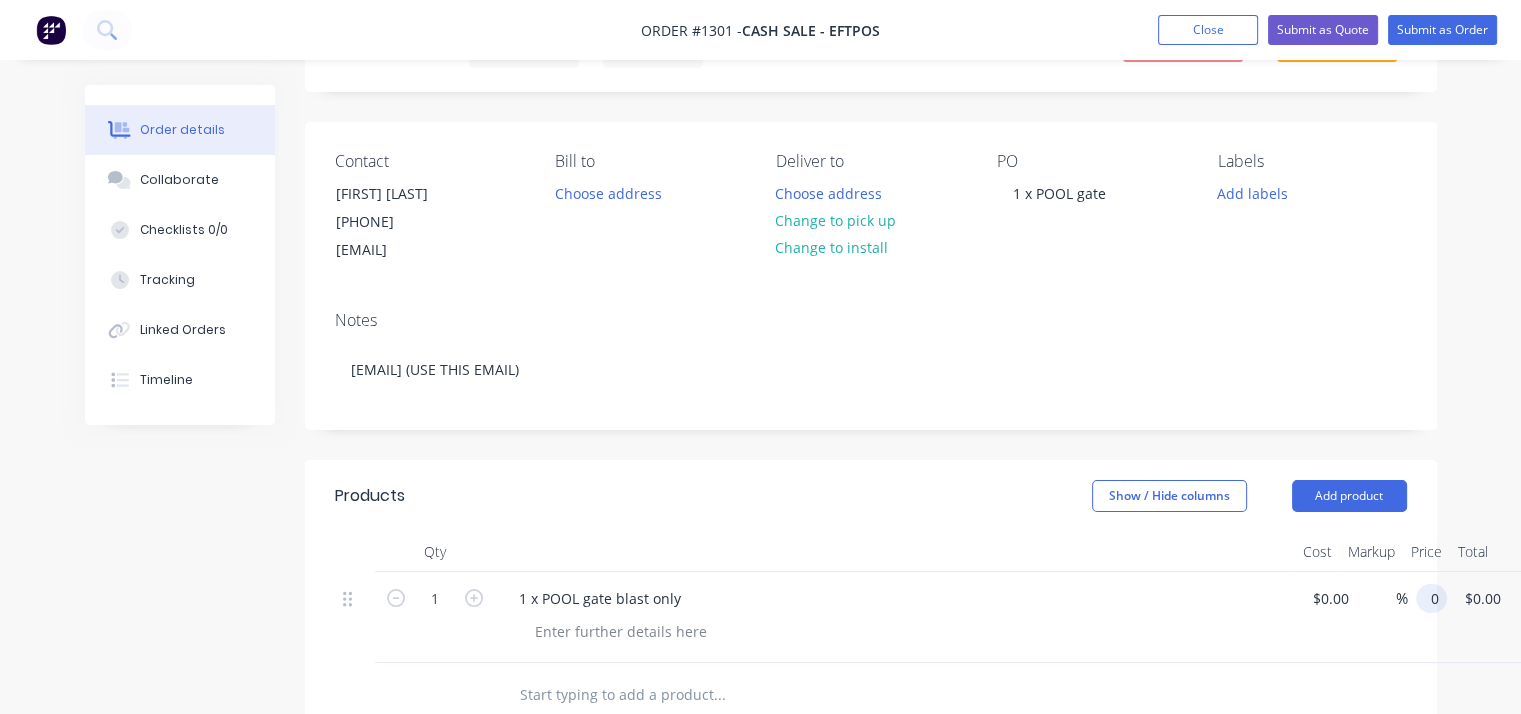 click on "0" at bounding box center [1435, 598] 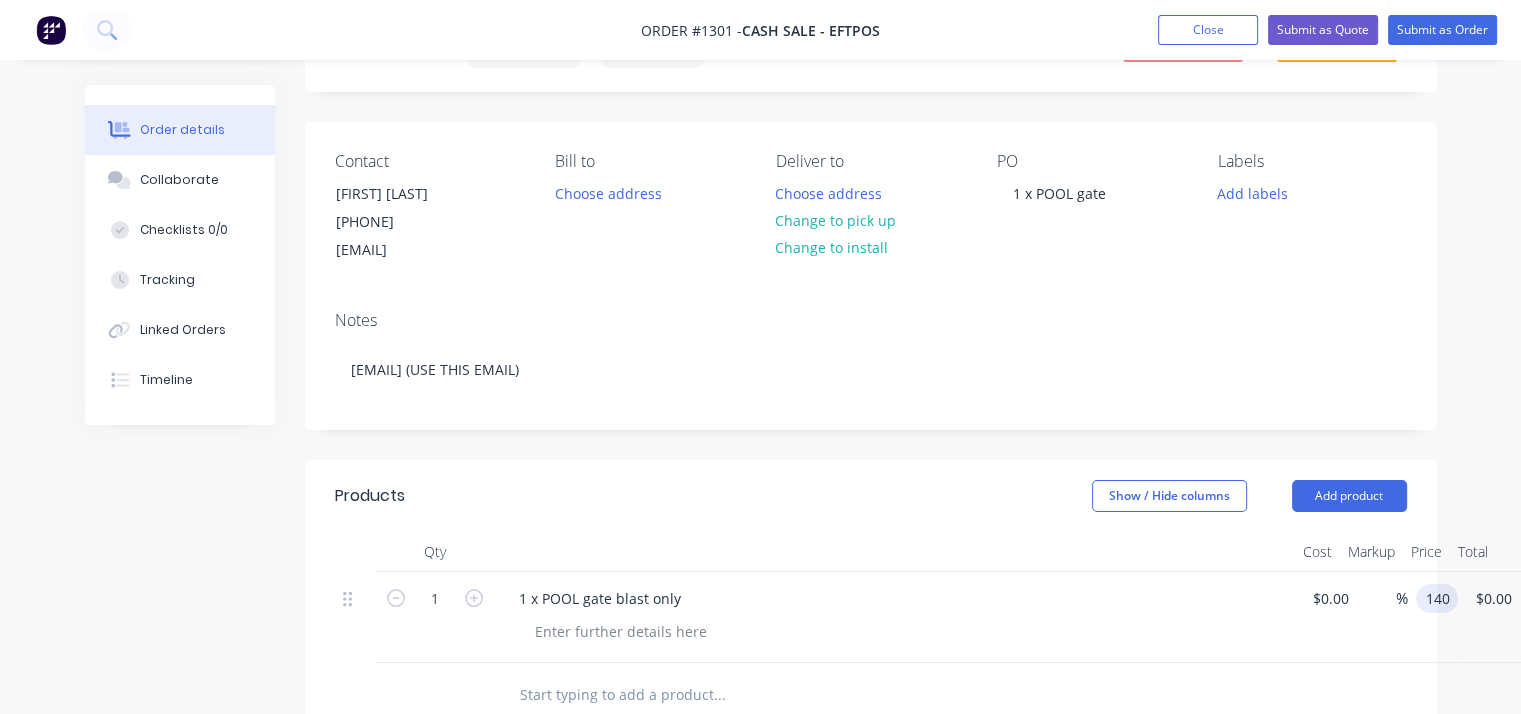 type on "$140.00" 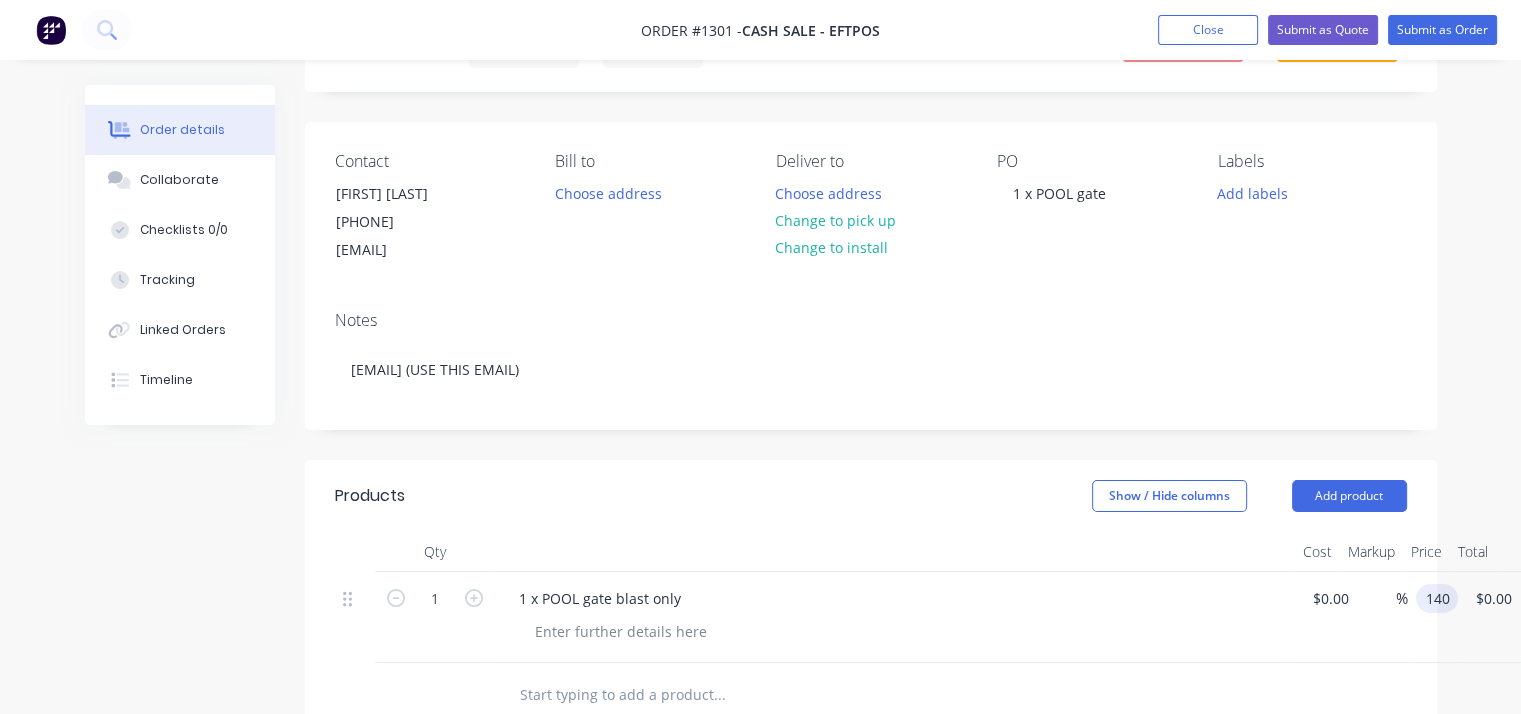 type on "$140.00" 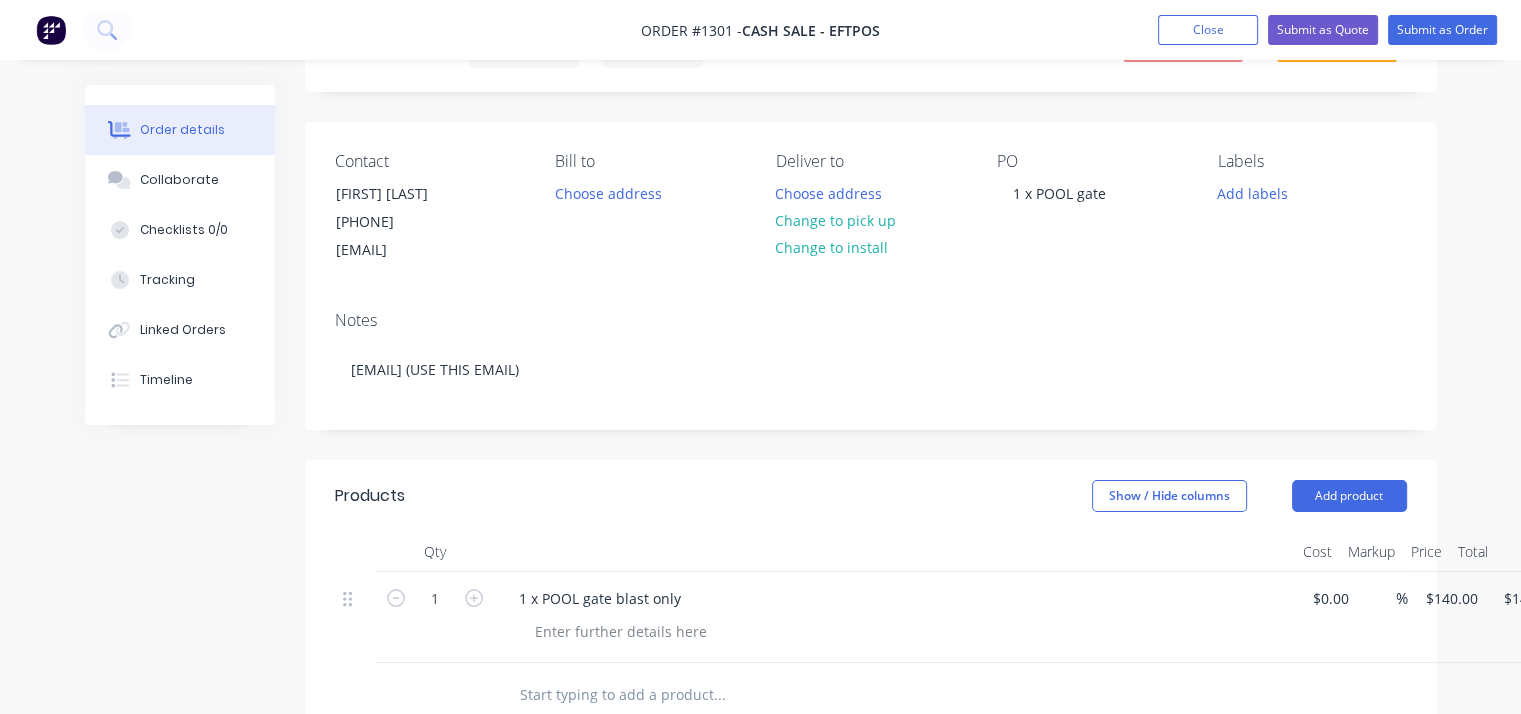 click on "1 x POOL gate blast only" at bounding box center (895, 598) 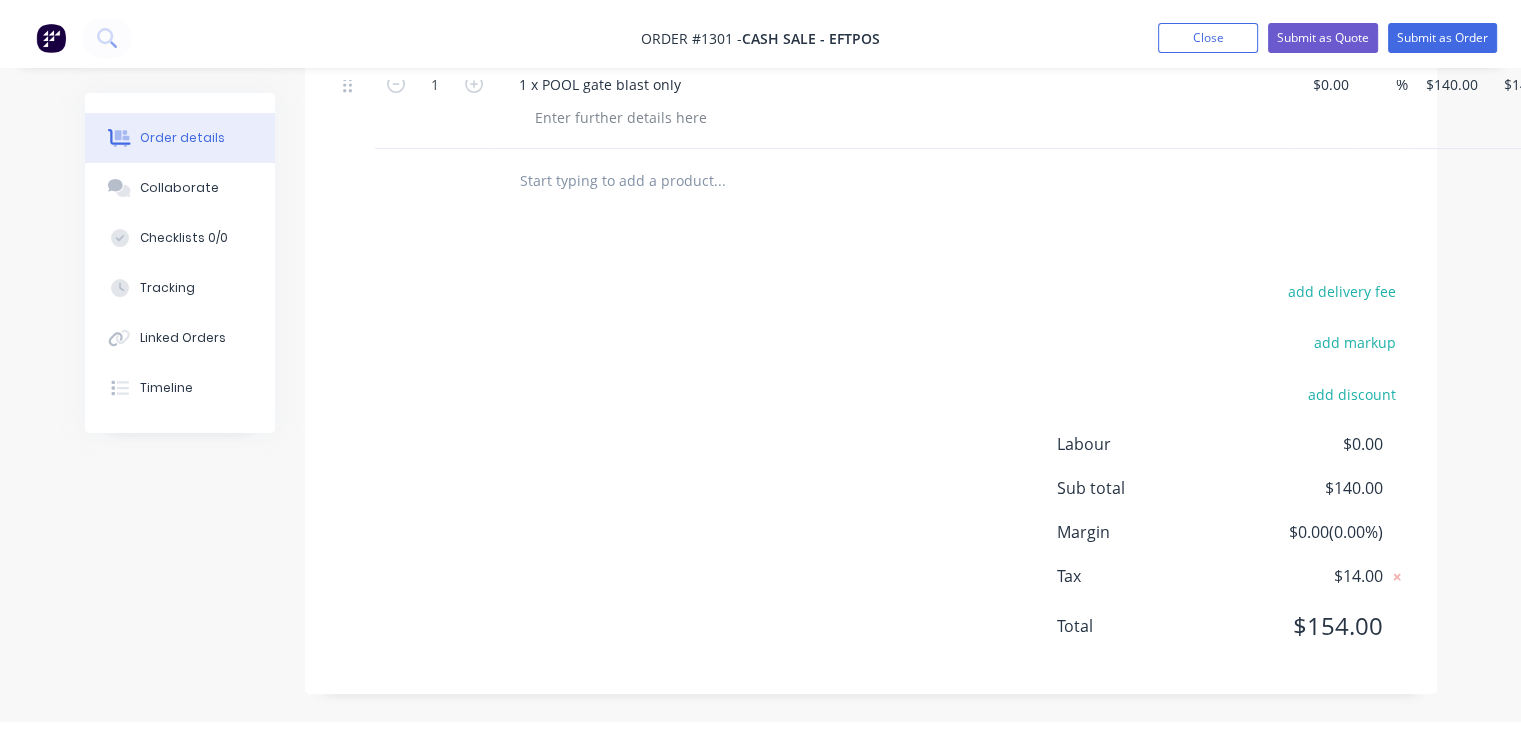scroll, scrollTop: 0, scrollLeft: 0, axis: both 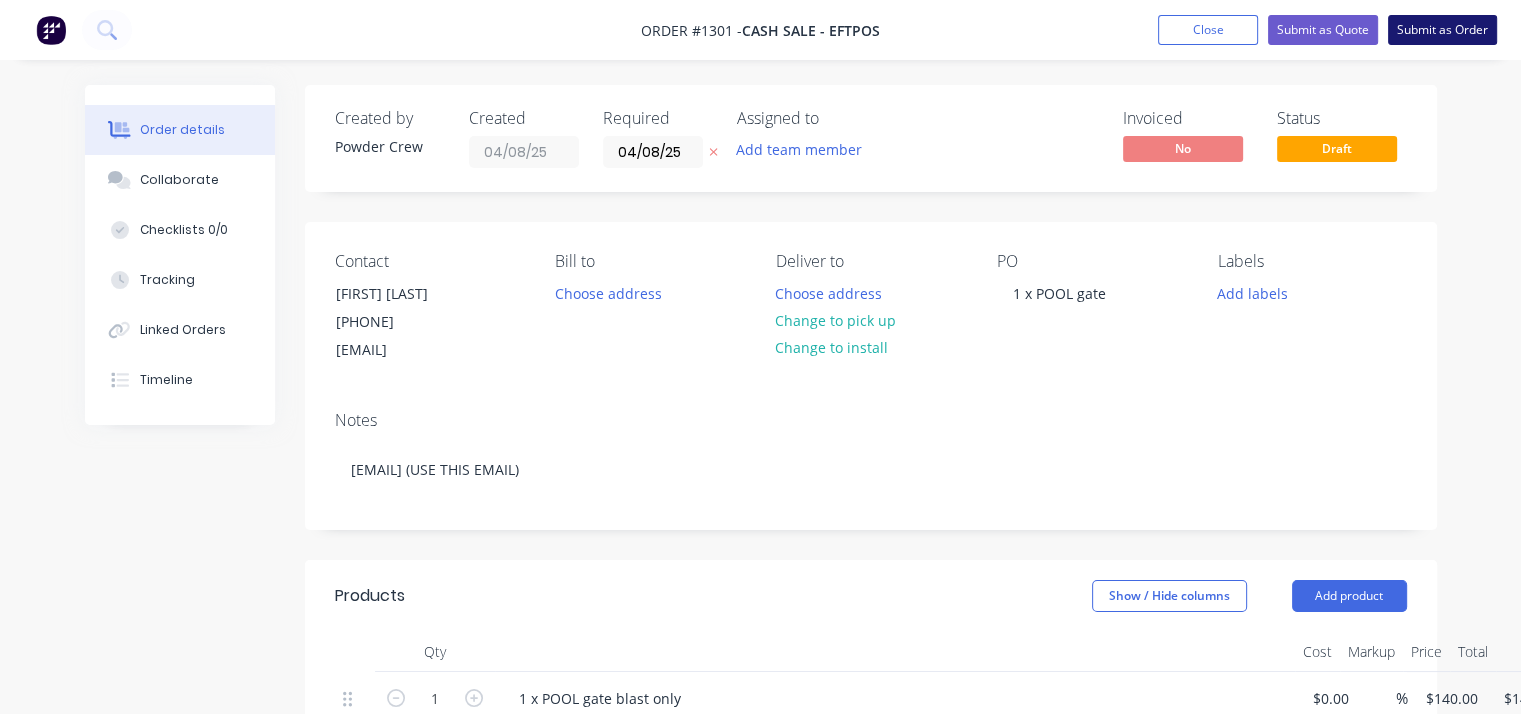 click on "Submit as Order" at bounding box center [1442, 30] 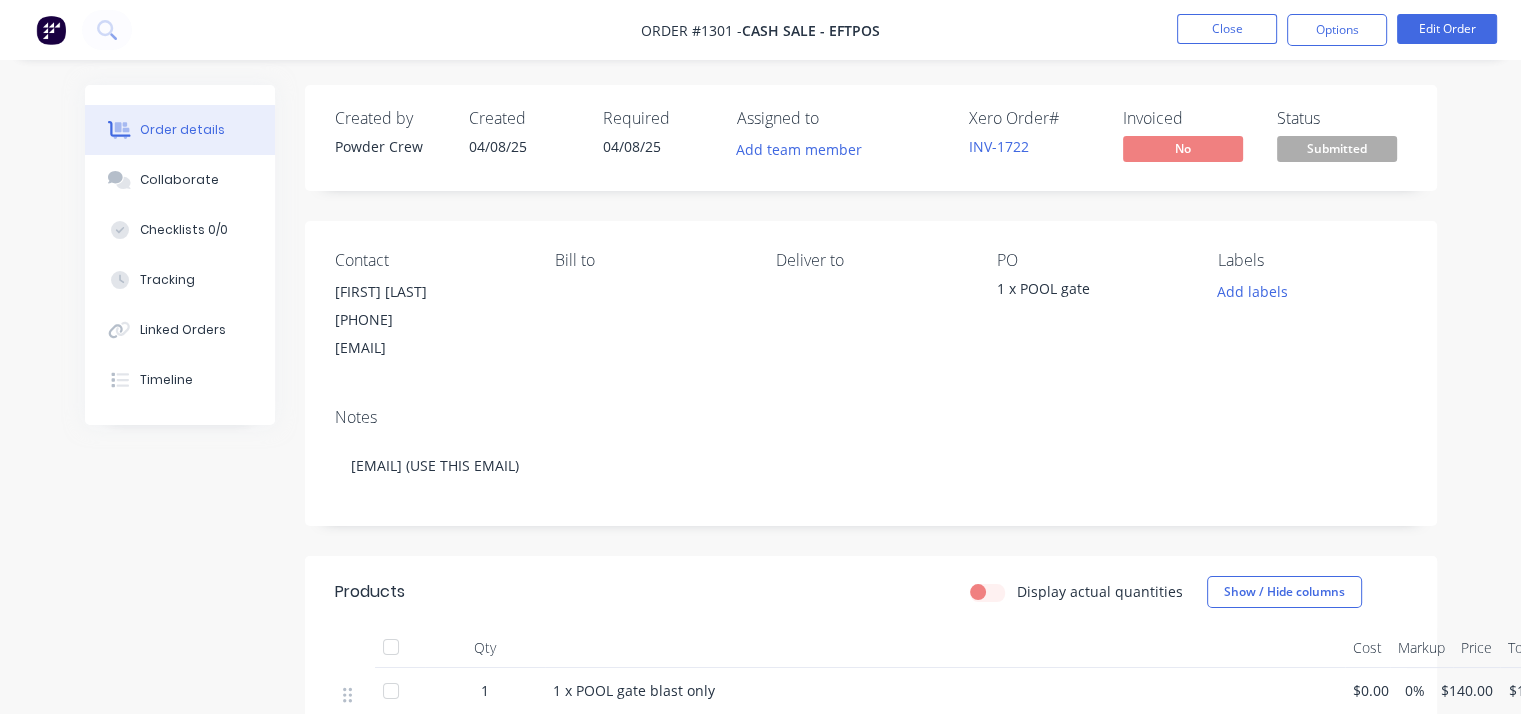 click on "Submitted" at bounding box center (1337, 148) 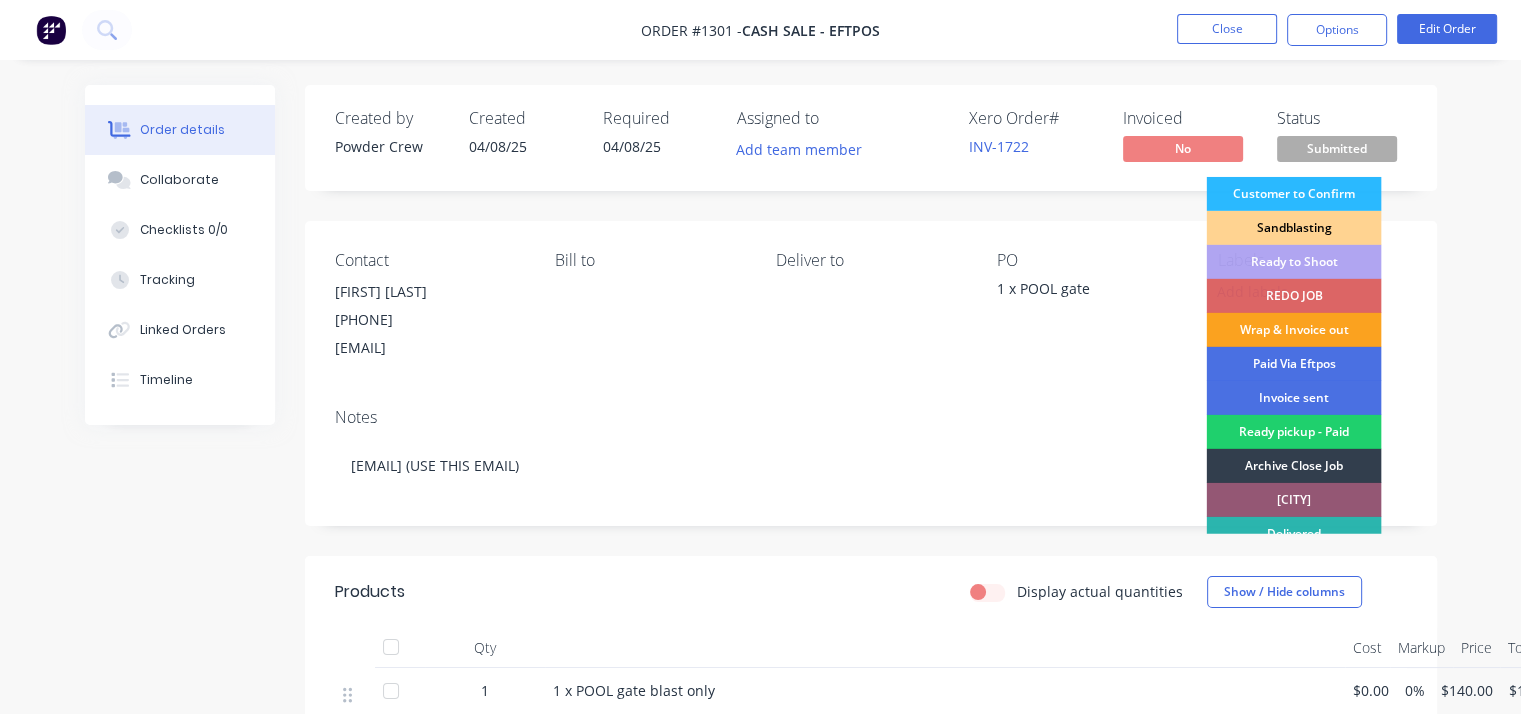 click on "Sandblasting" at bounding box center (1293, 228) 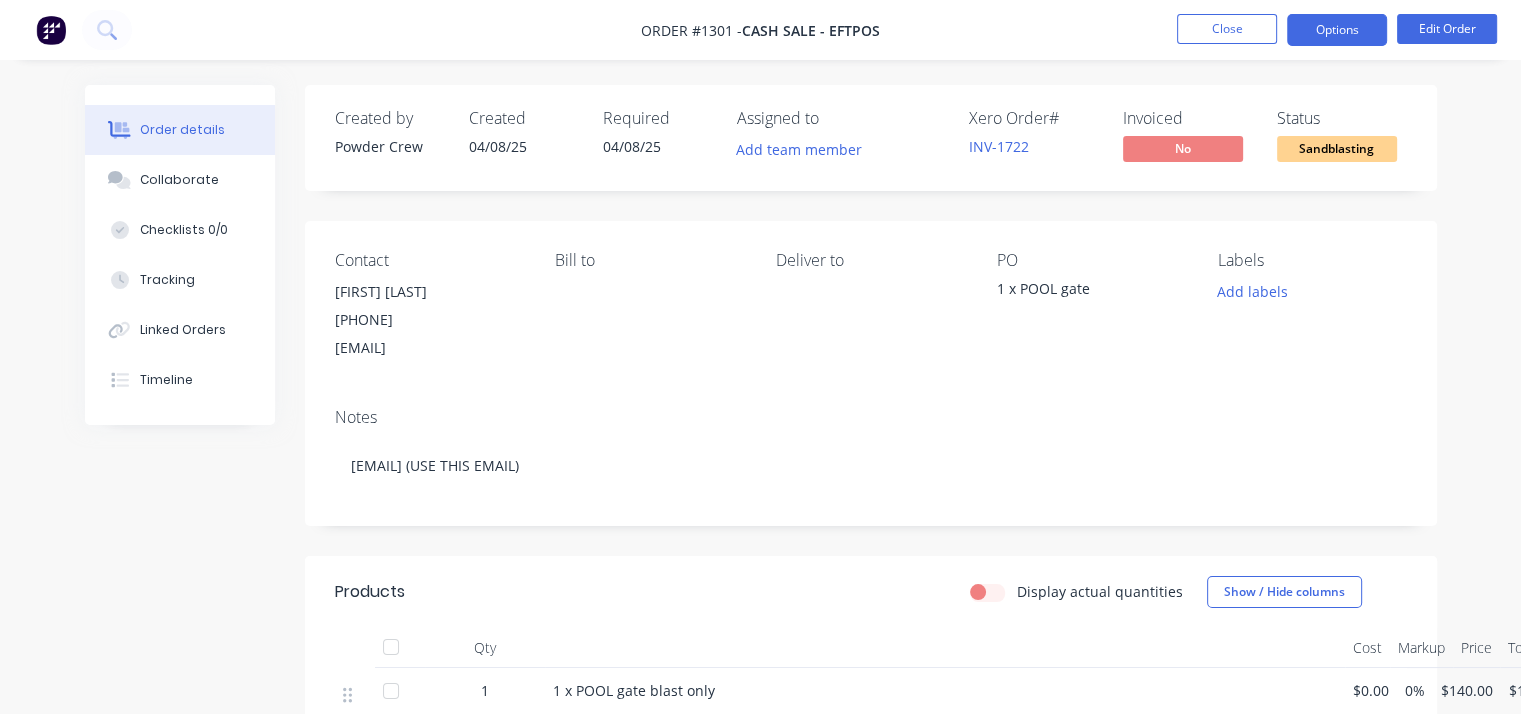 click on "Options" at bounding box center (1337, 30) 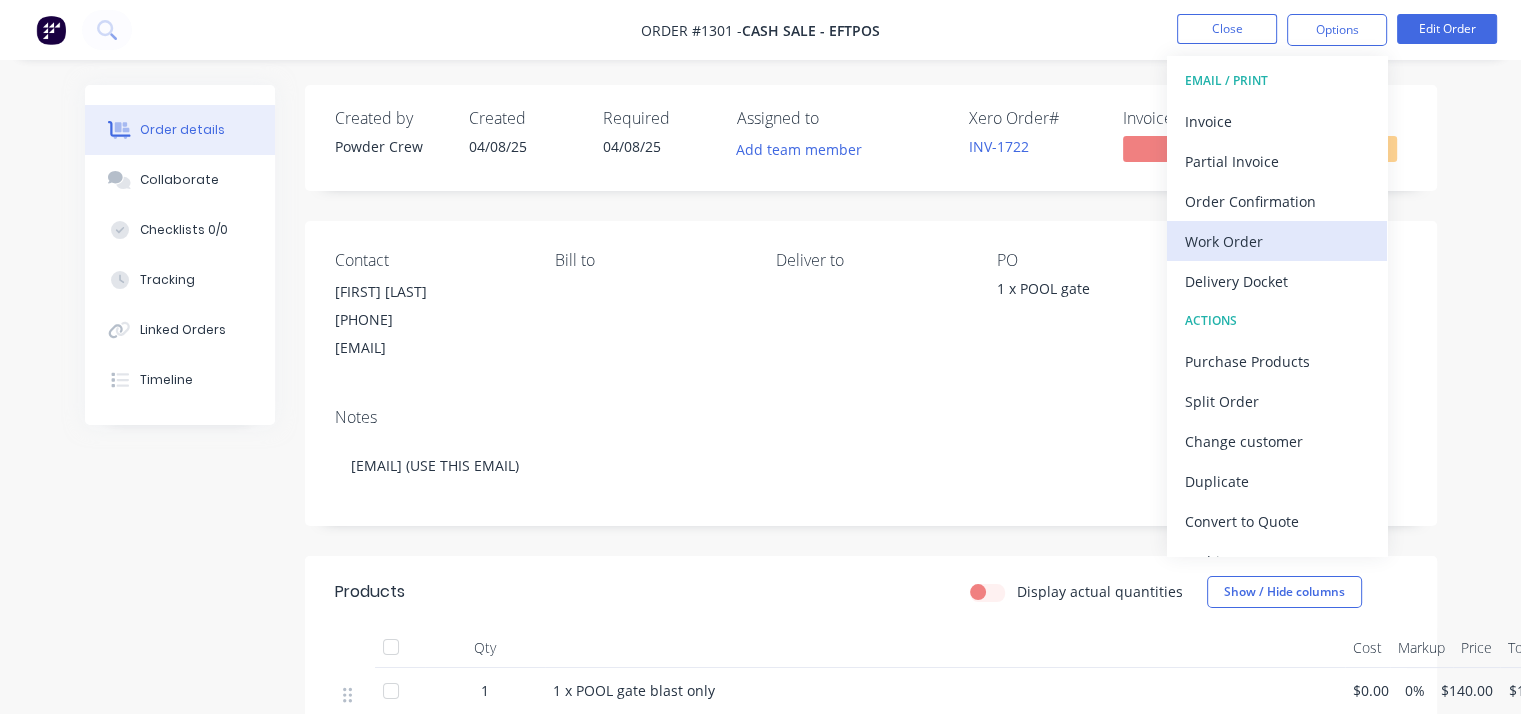 click on "Work Order" at bounding box center (1277, 241) 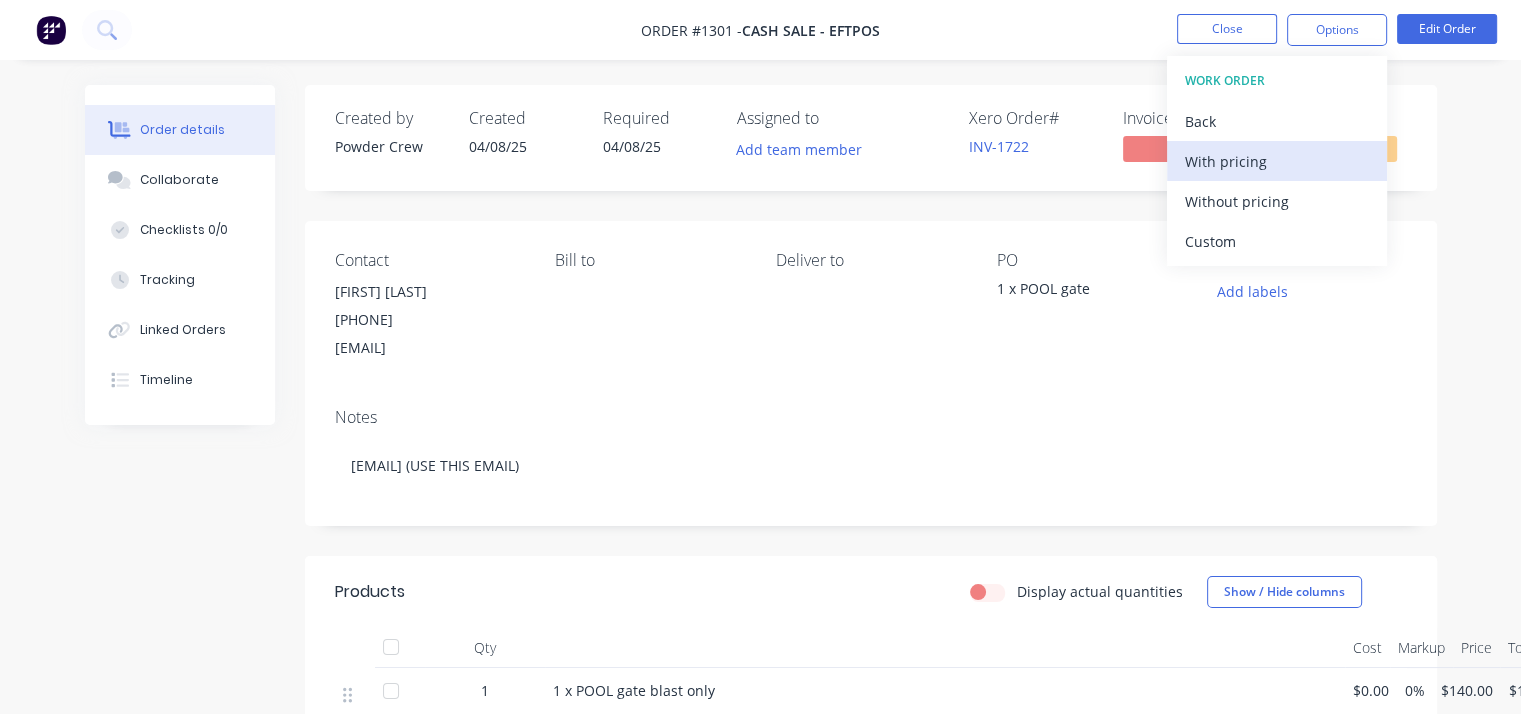 click on "With pricing" at bounding box center (1277, 161) 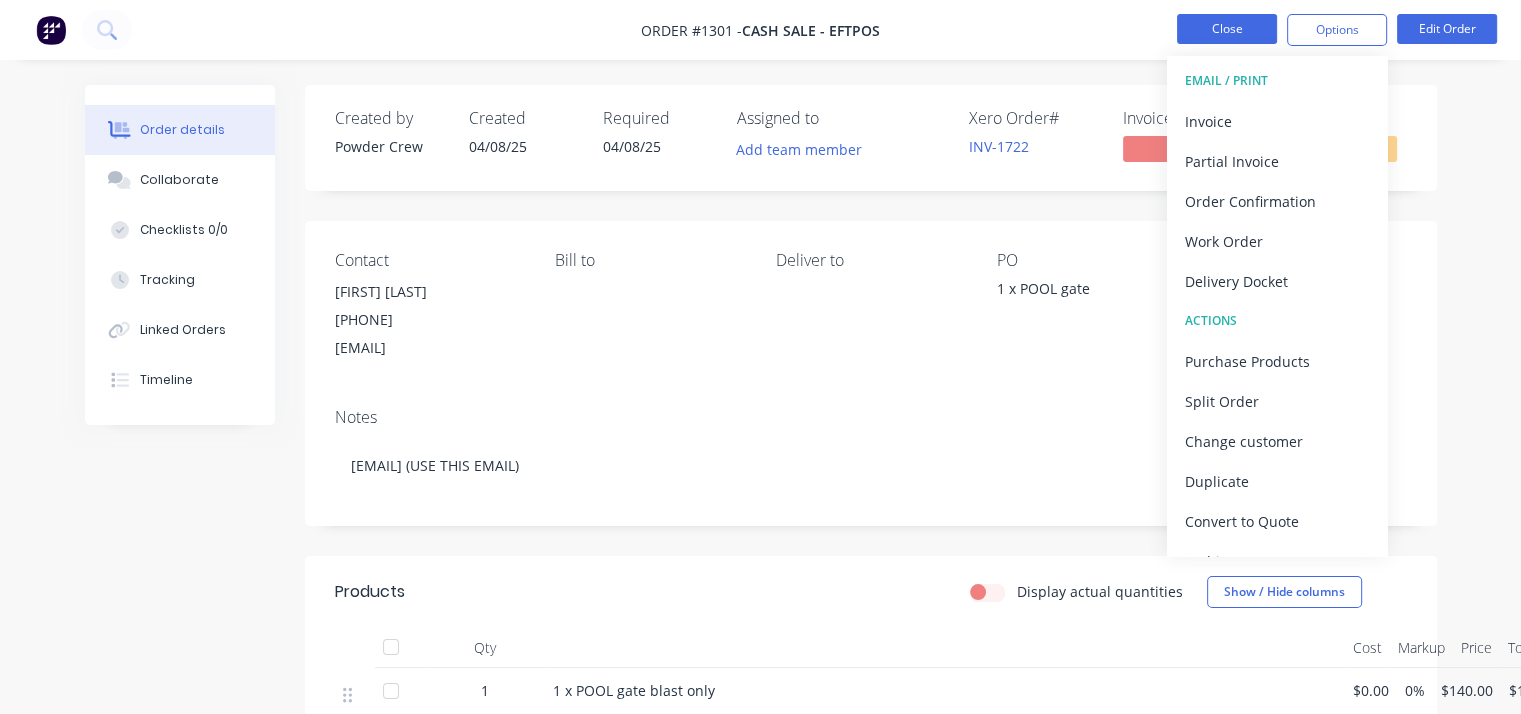 click on "Close" at bounding box center (1227, 29) 